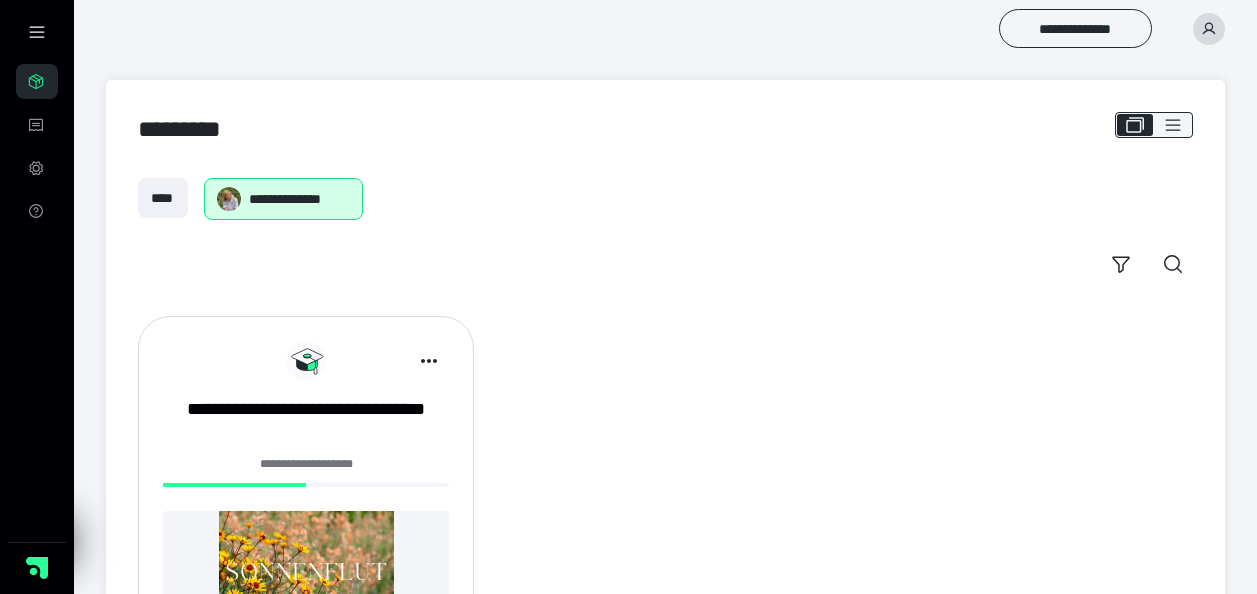 scroll, scrollTop: 211, scrollLeft: 0, axis: vertical 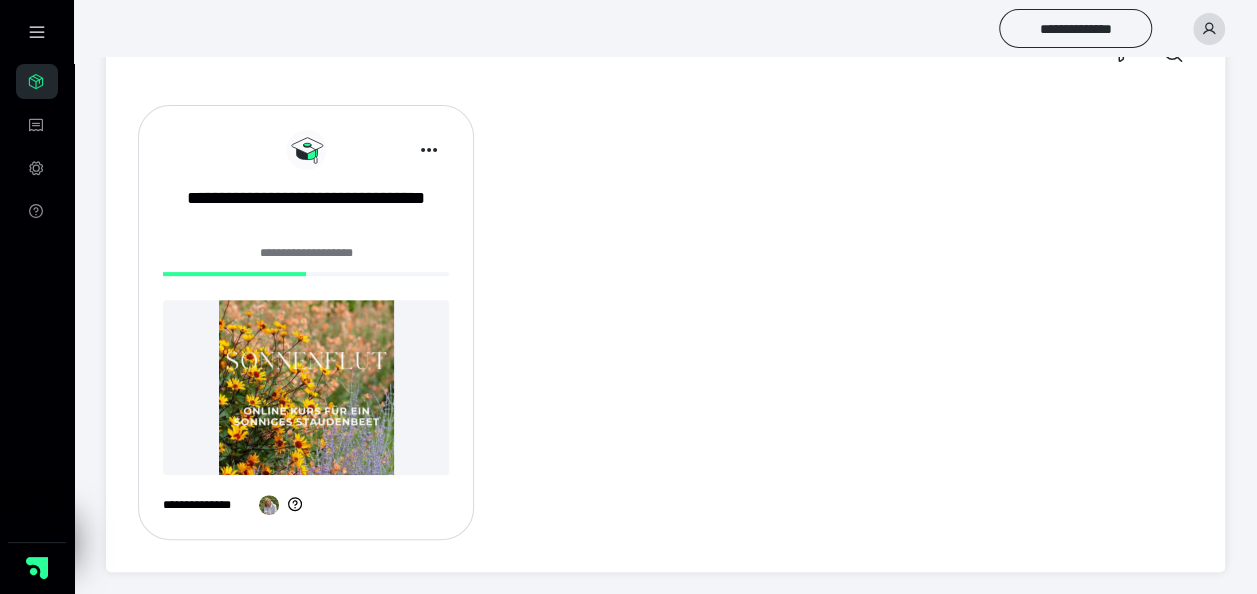 click at bounding box center (306, 387) 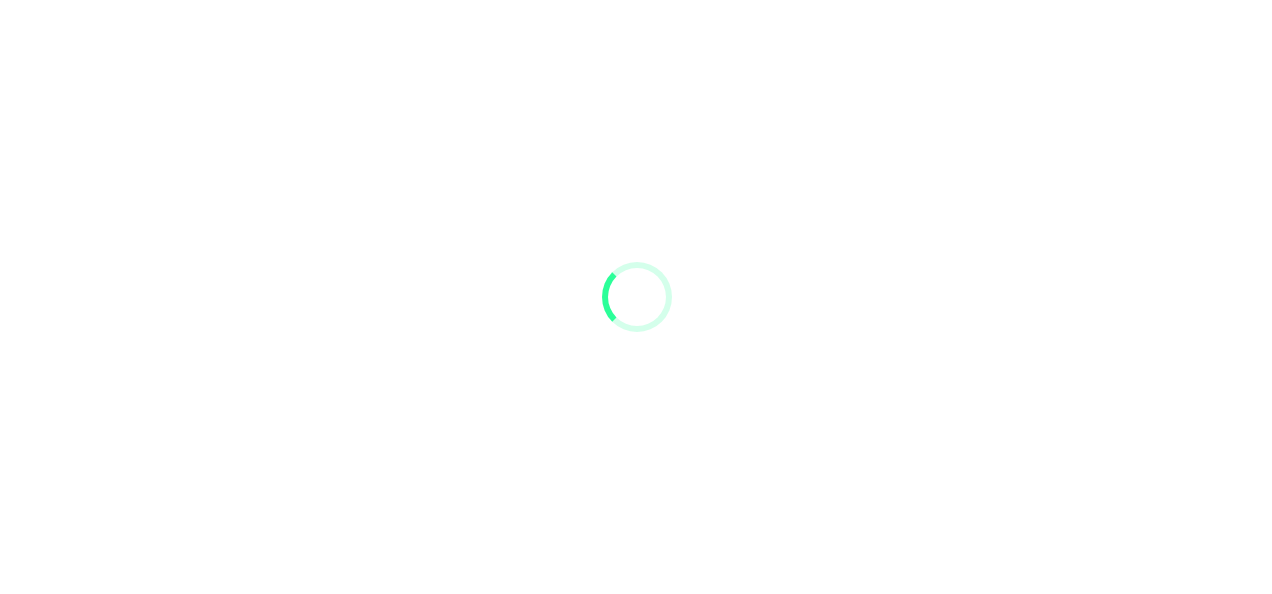 scroll, scrollTop: 0, scrollLeft: 0, axis: both 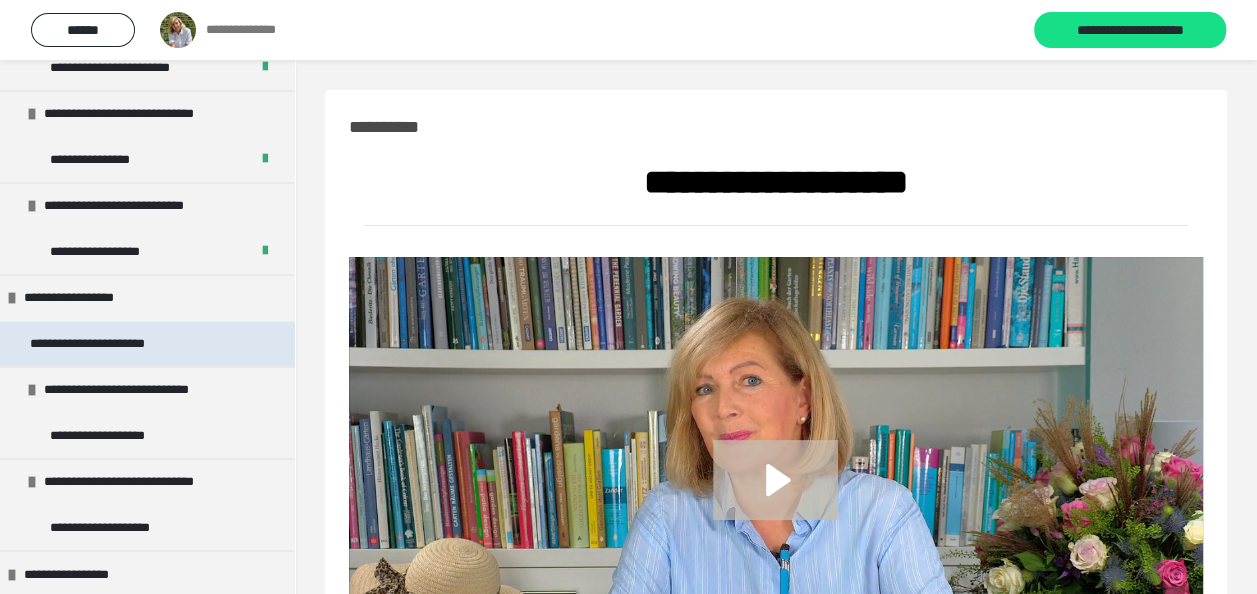 click on "**********" at bounding box center (111, 344) 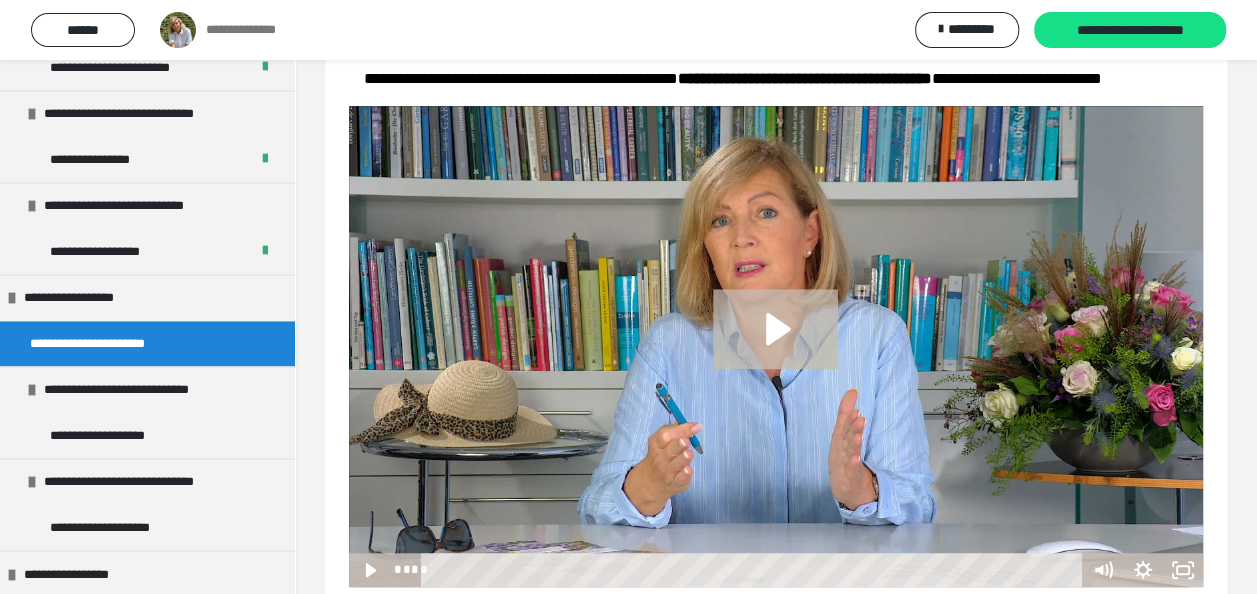 scroll, scrollTop: 641, scrollLeft: 0, axis: vertical 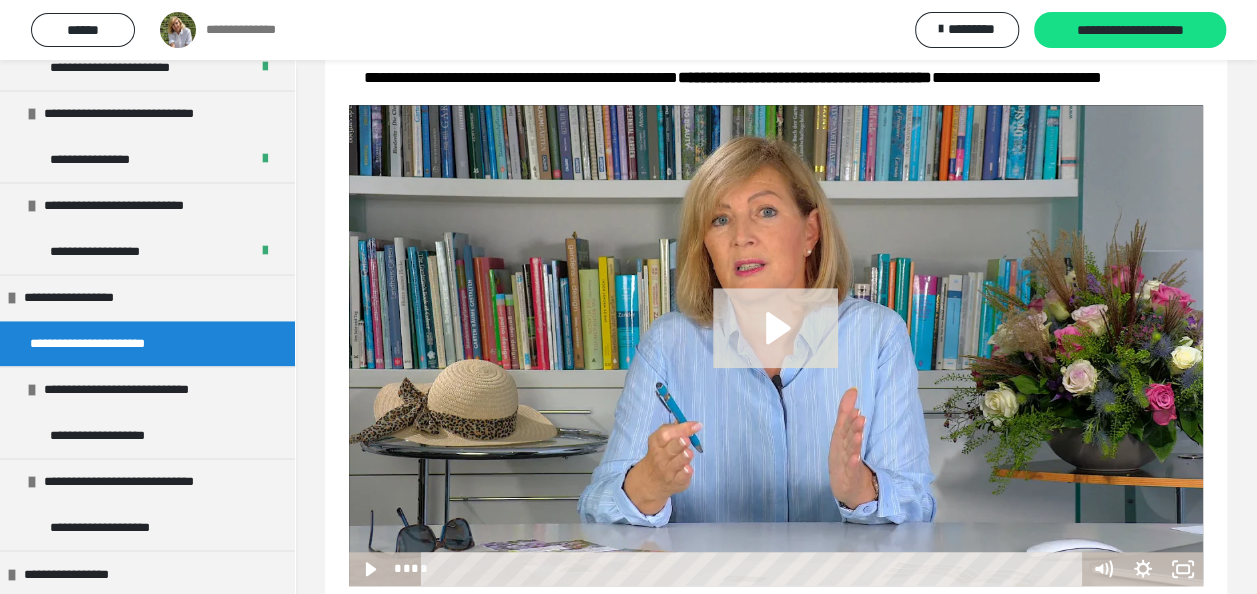 click 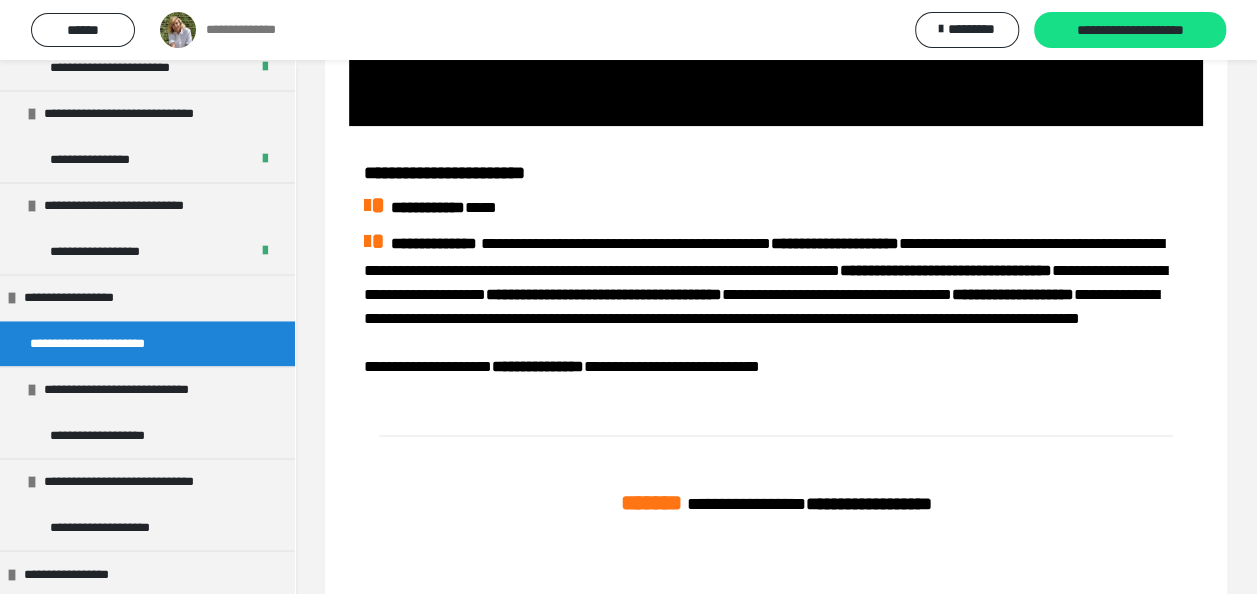 scroll, scrollTop: 1241, scrollLeft: 0, axis: vertical 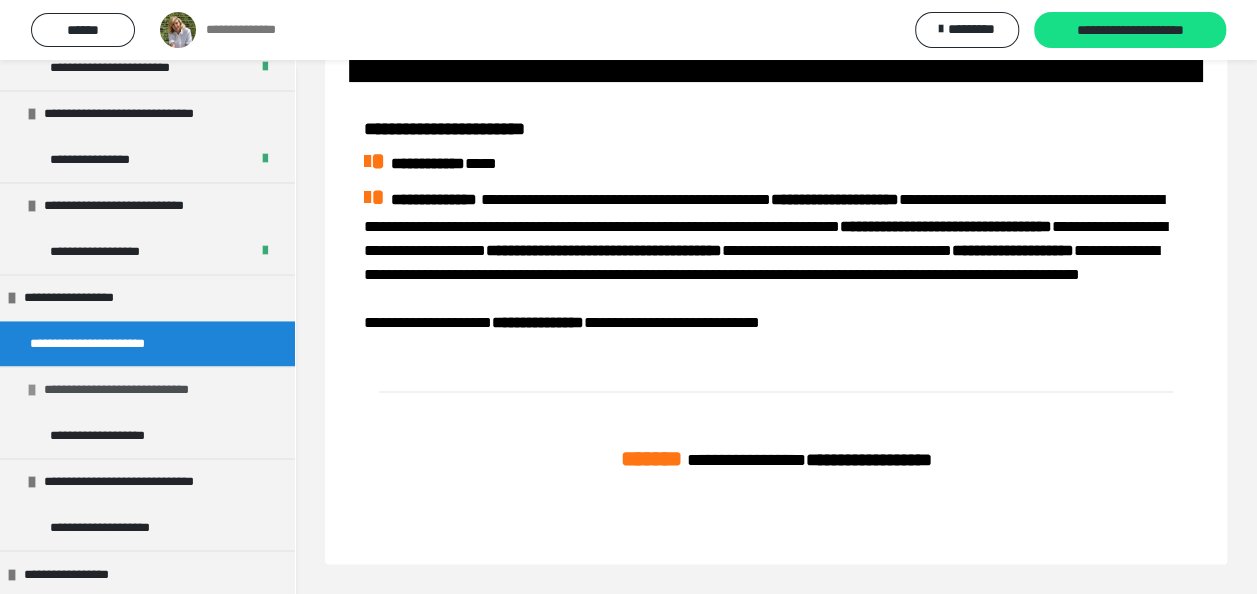 click on "**********" at bounding box center (131, 390) 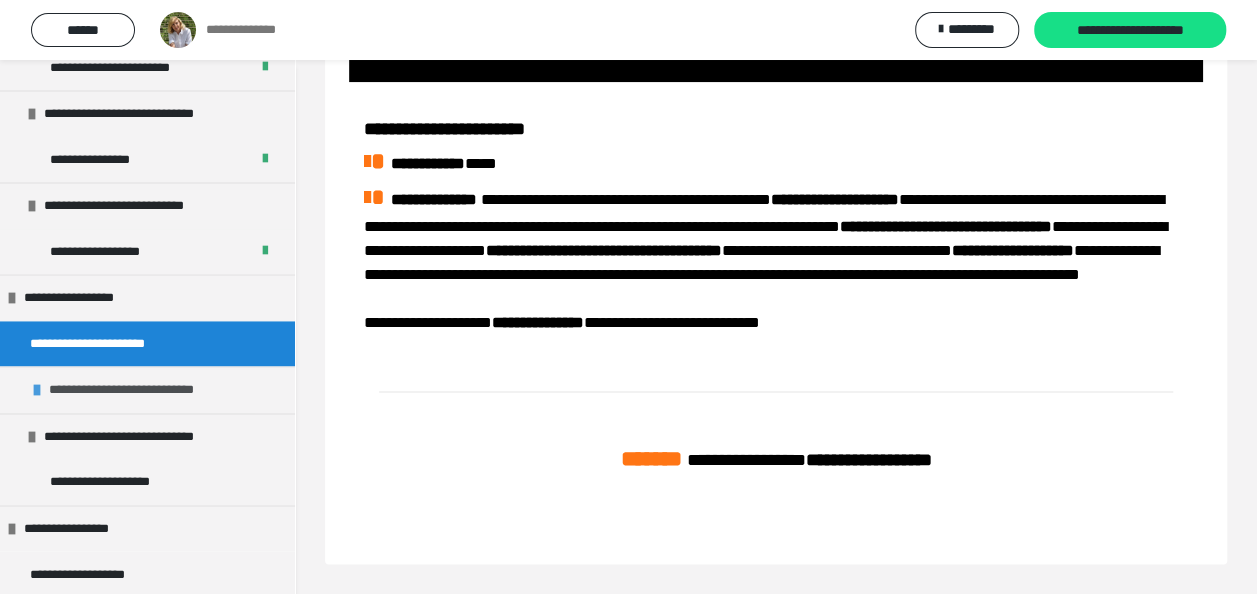 click on "**********" at bounding box center (136, 390) 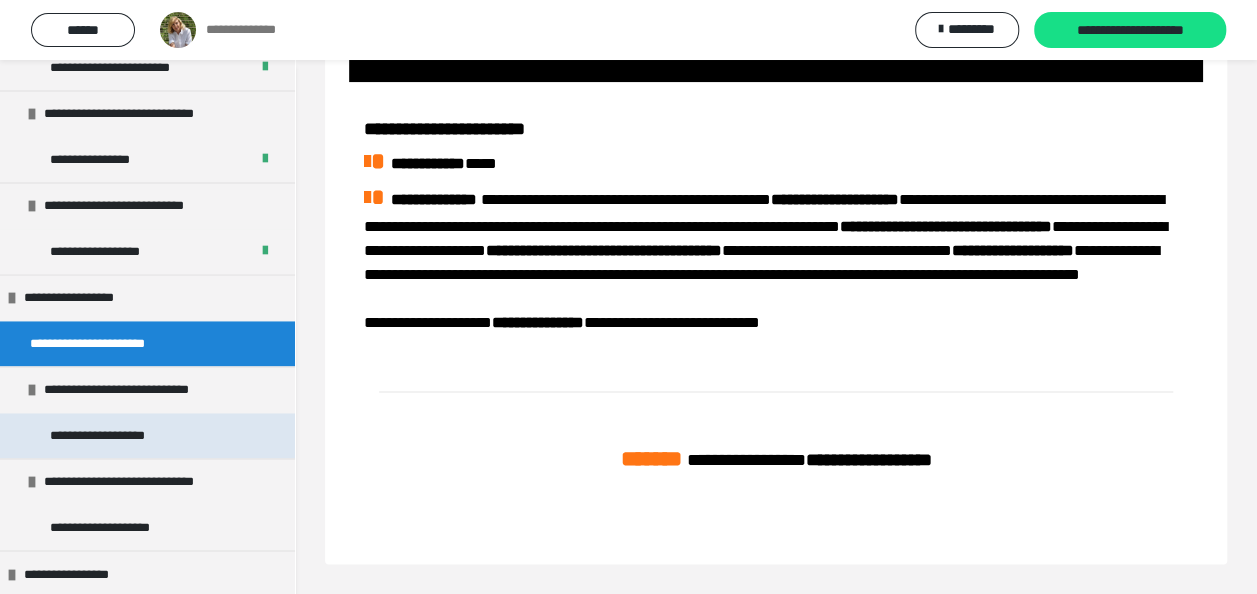 click on "**********" at bounding box center [111, 436] 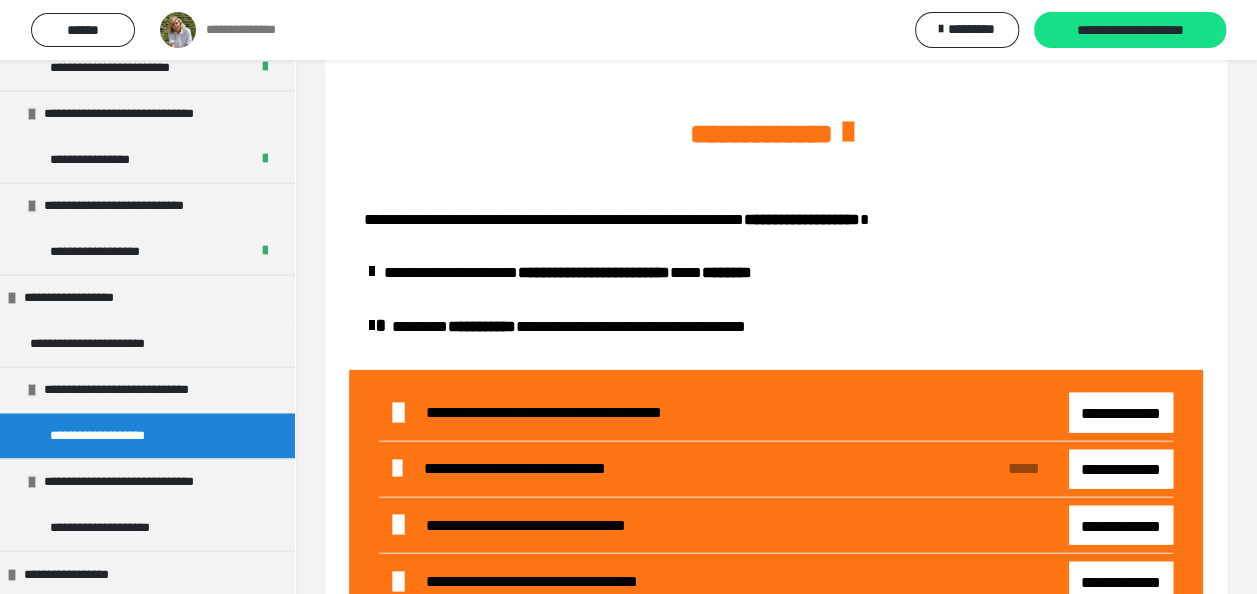 scroll, scrollTop: 2080, scrollLeft: 0, axis: vertical 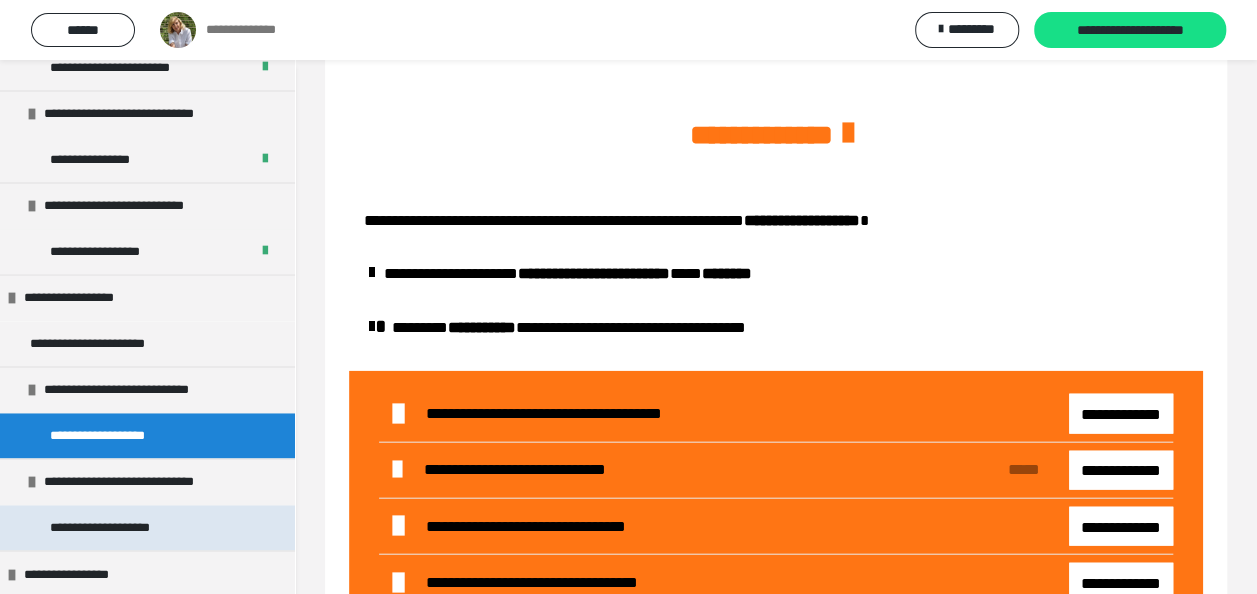 click on "**********" at bounding box center (114, 528) 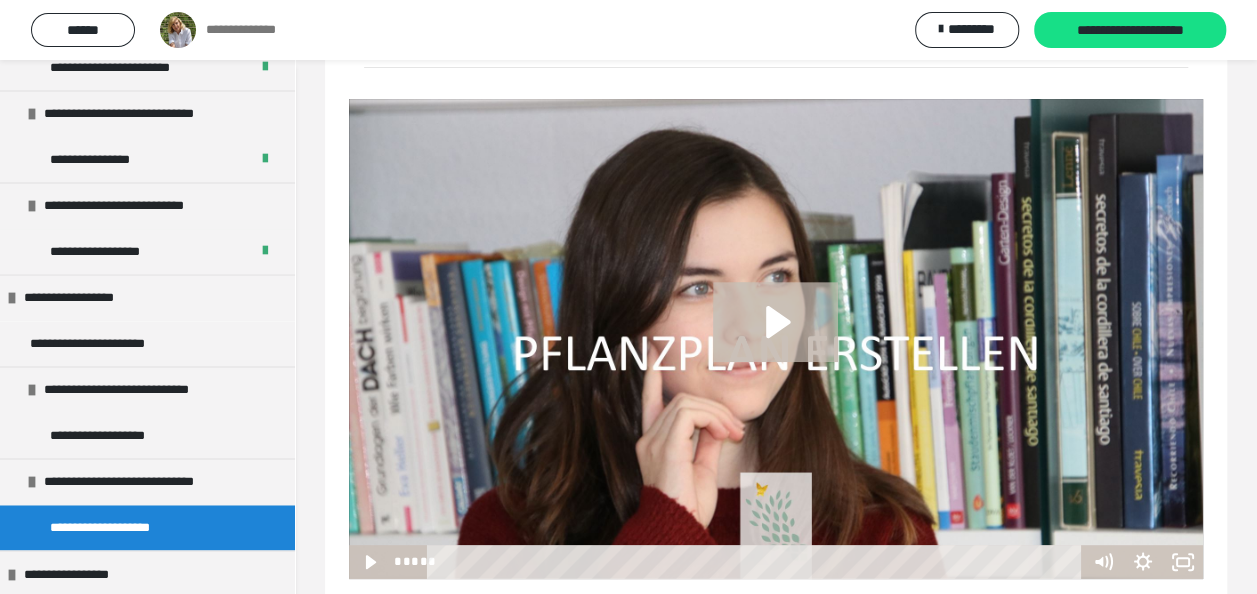 scroll, scrollTop: 196, scrollLeft: 0, axis: vertical 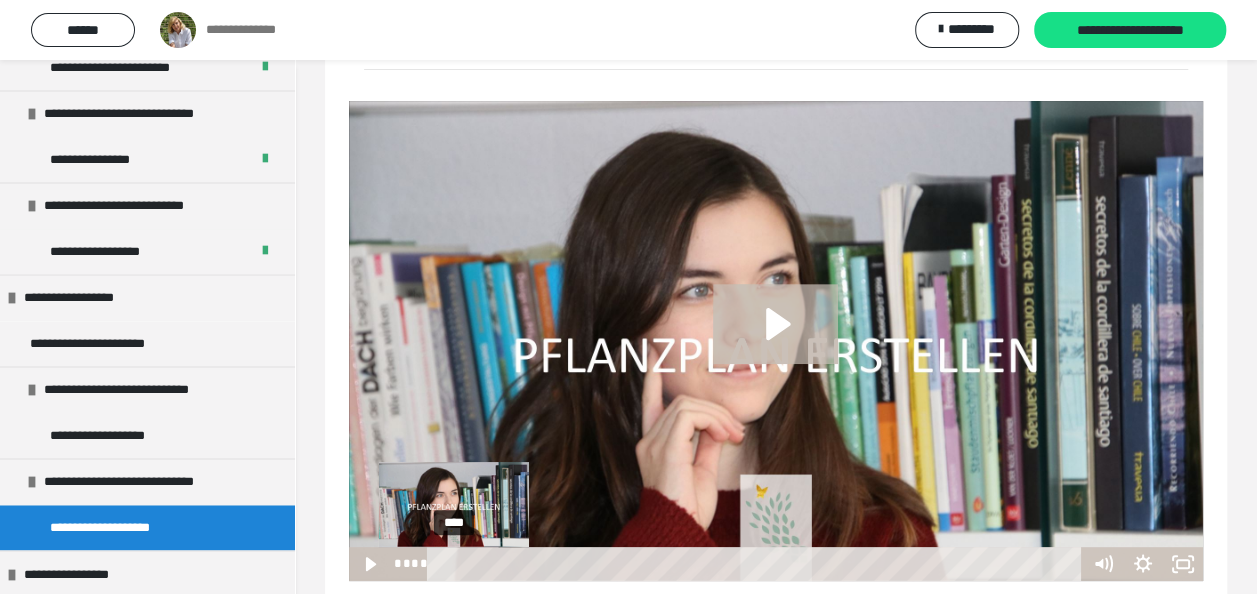 click on "****" at bounding box center (757, 564) 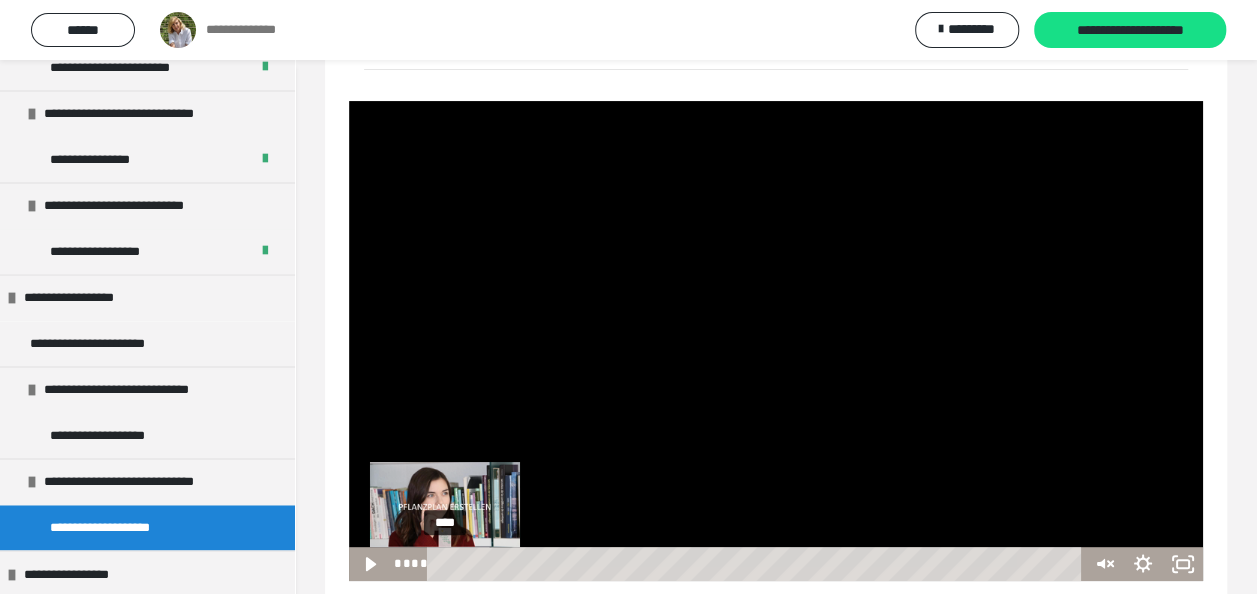 click on "****" at bounding box center (757, 564) 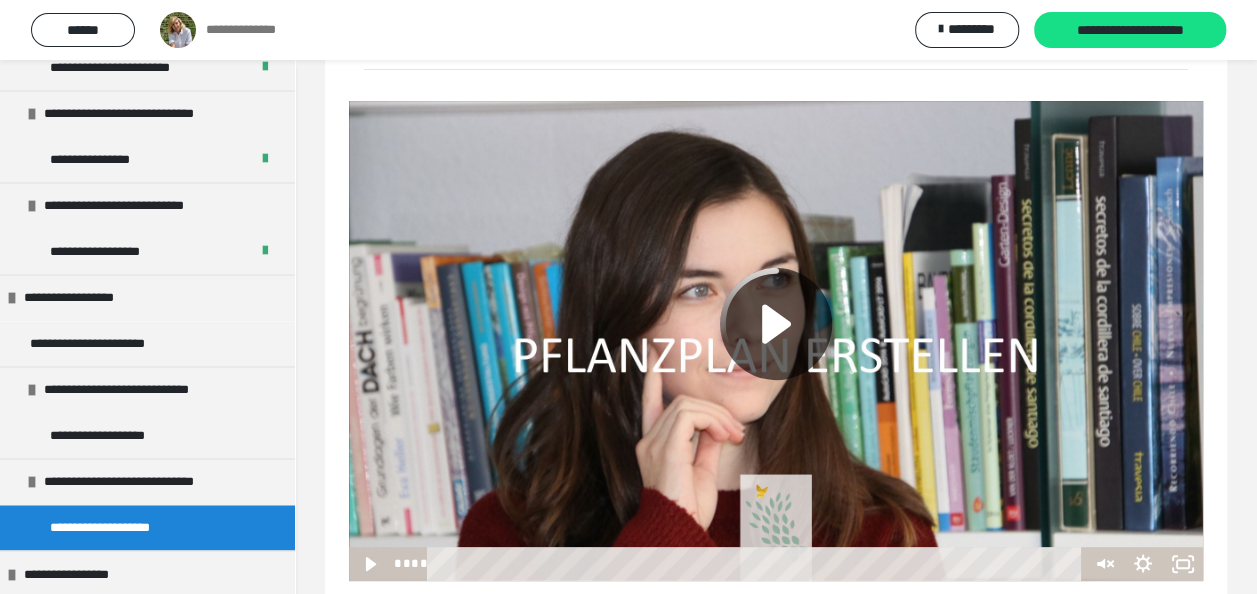 click at bounding box center [776, 341] 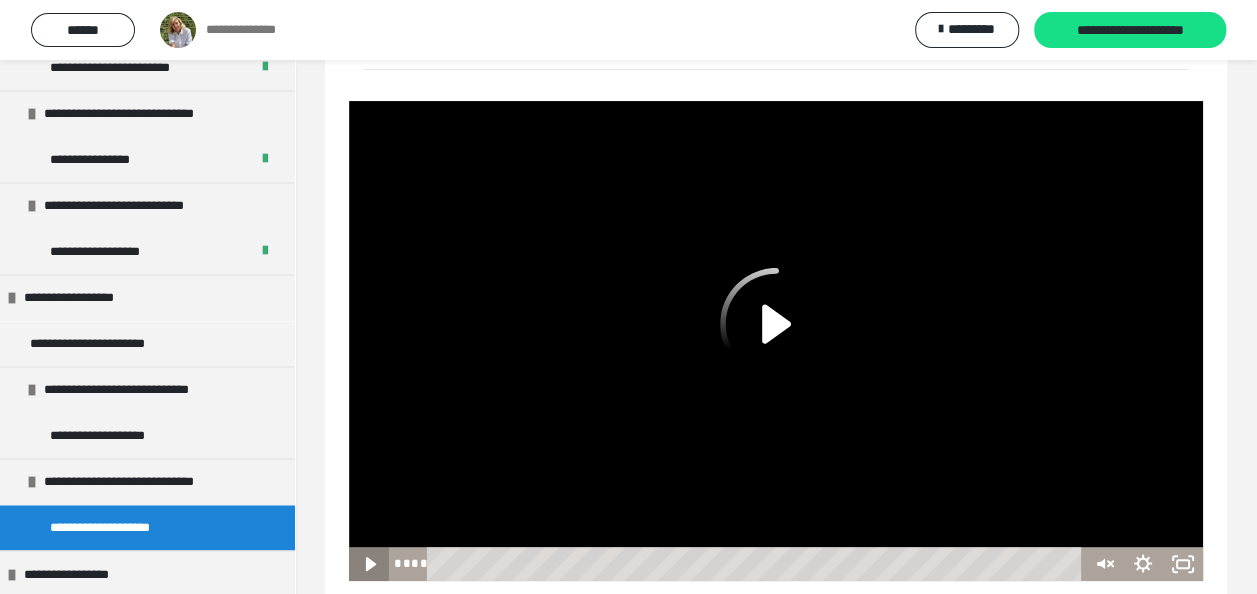 click 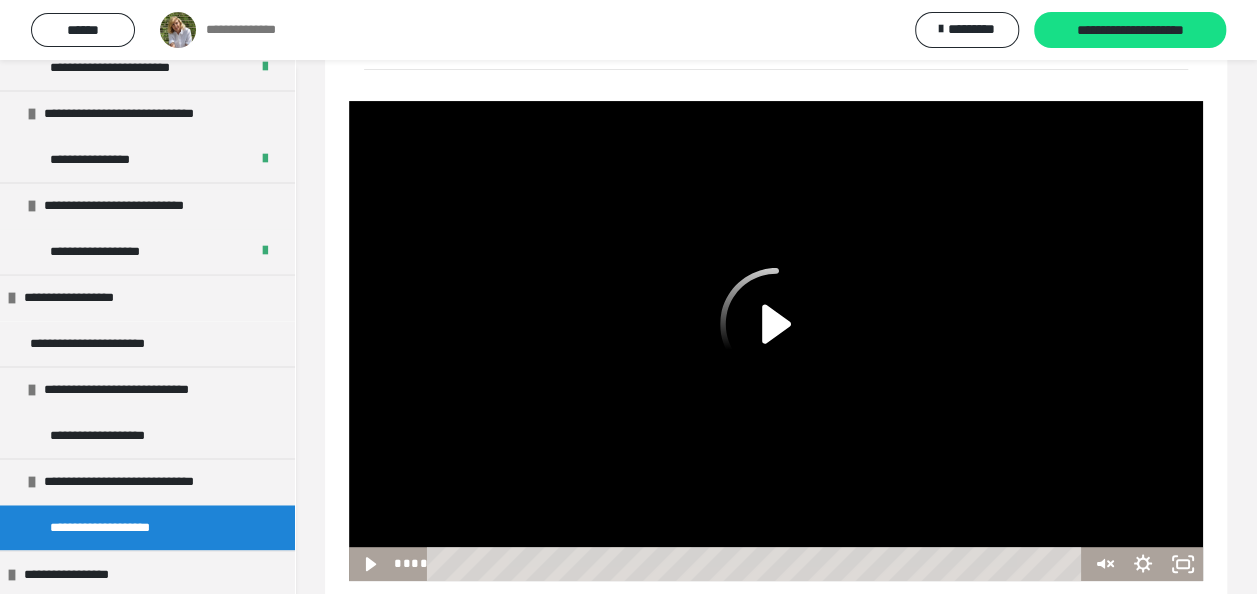 click on "**********" at bounding box center (147, 528) 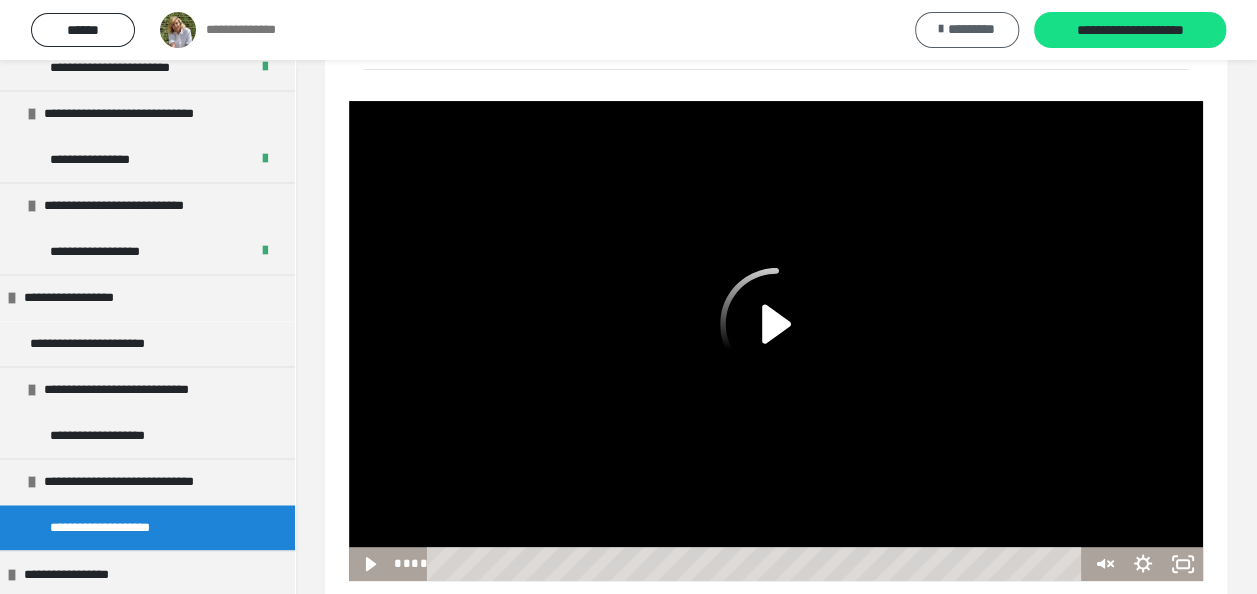 click on "*********" at bounding box center (971, 29) 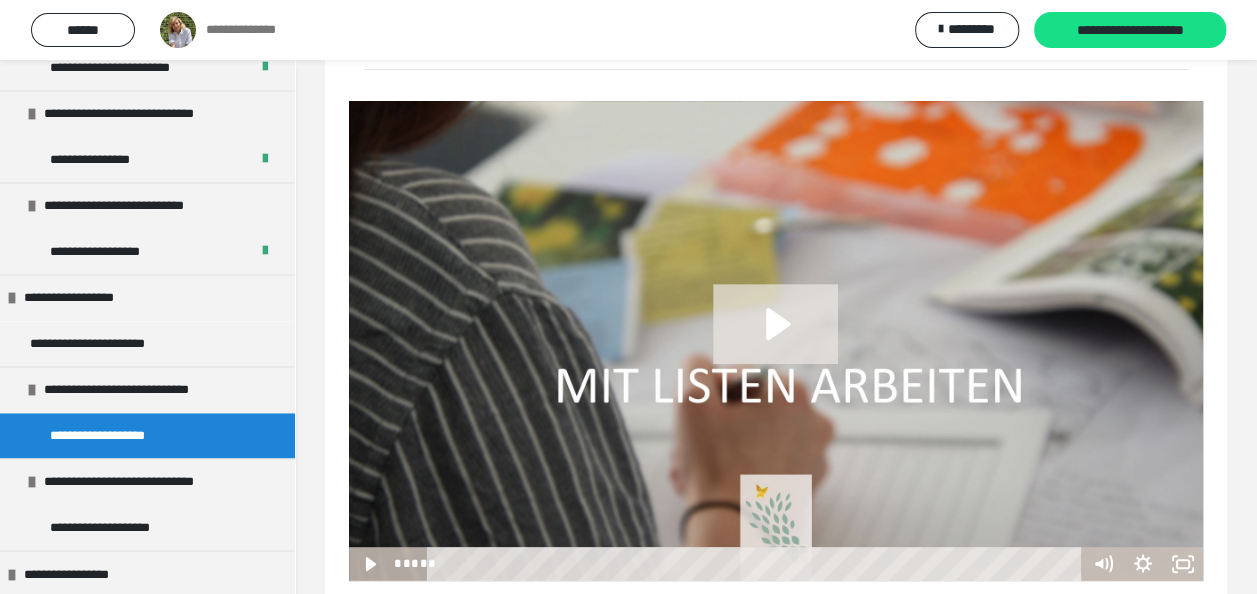 click 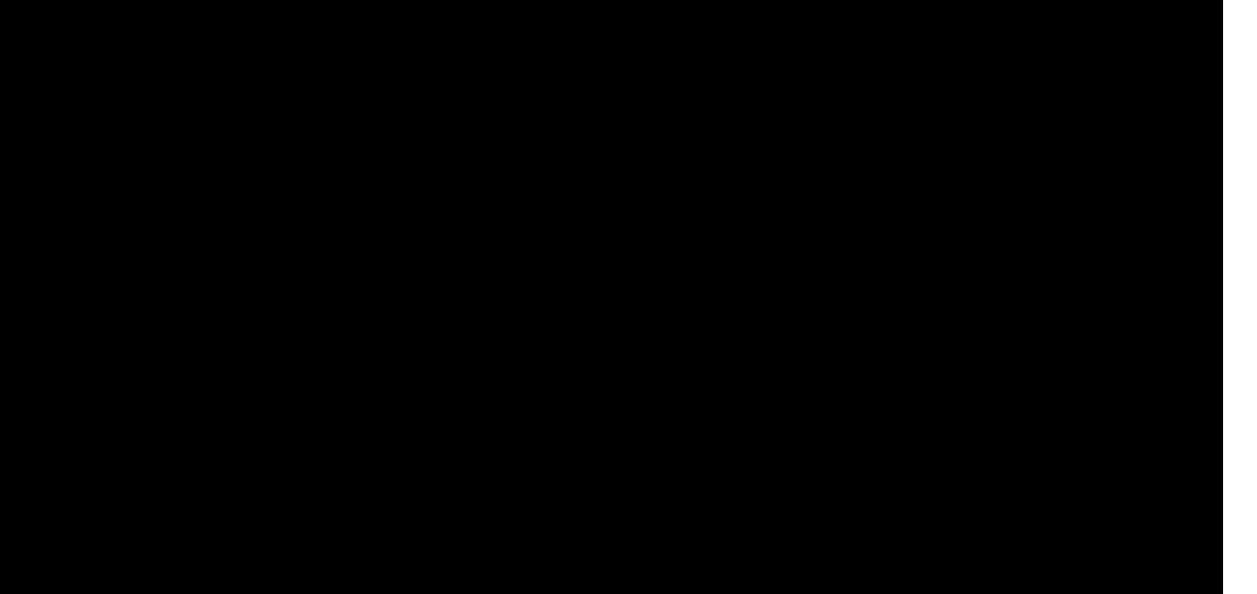 scroll, scrollTop: 250, scrollLeft: 0, axis: vertical 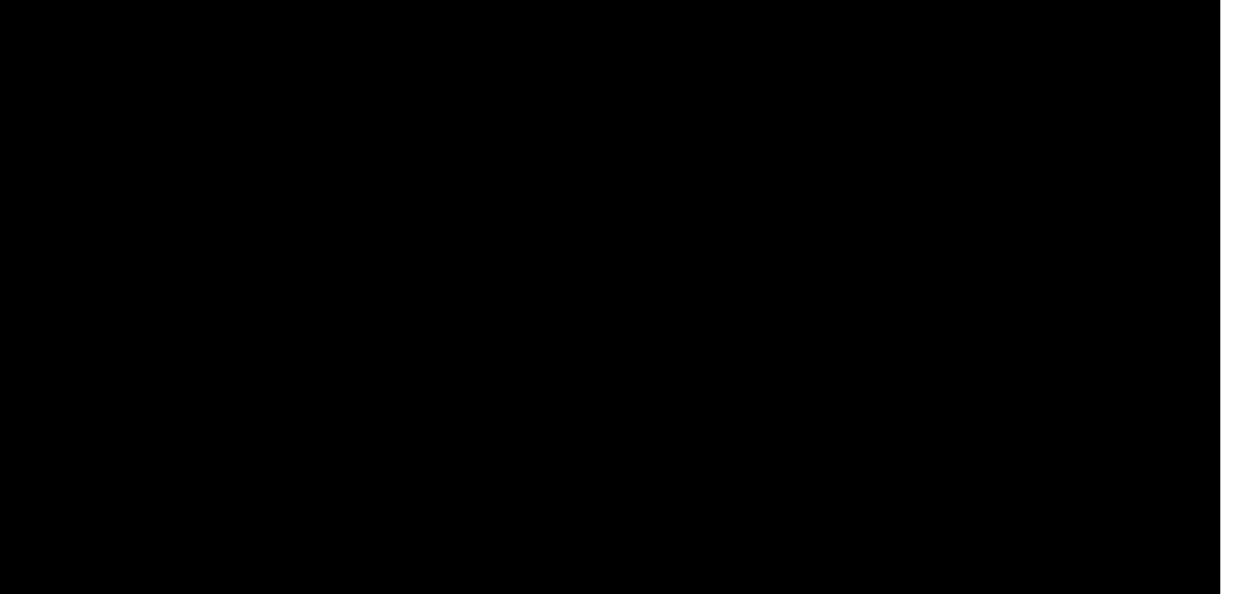 click at bounding box center [776, 287] 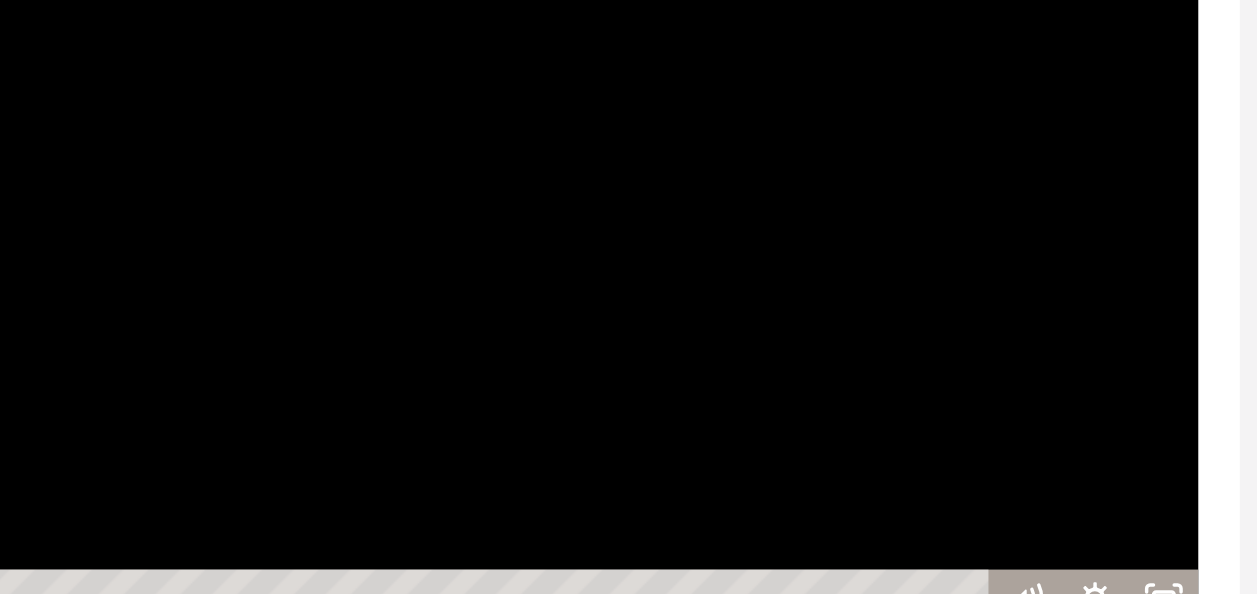 scroll, scrollTop: 250, scrollLeft: 0, axis: vertical 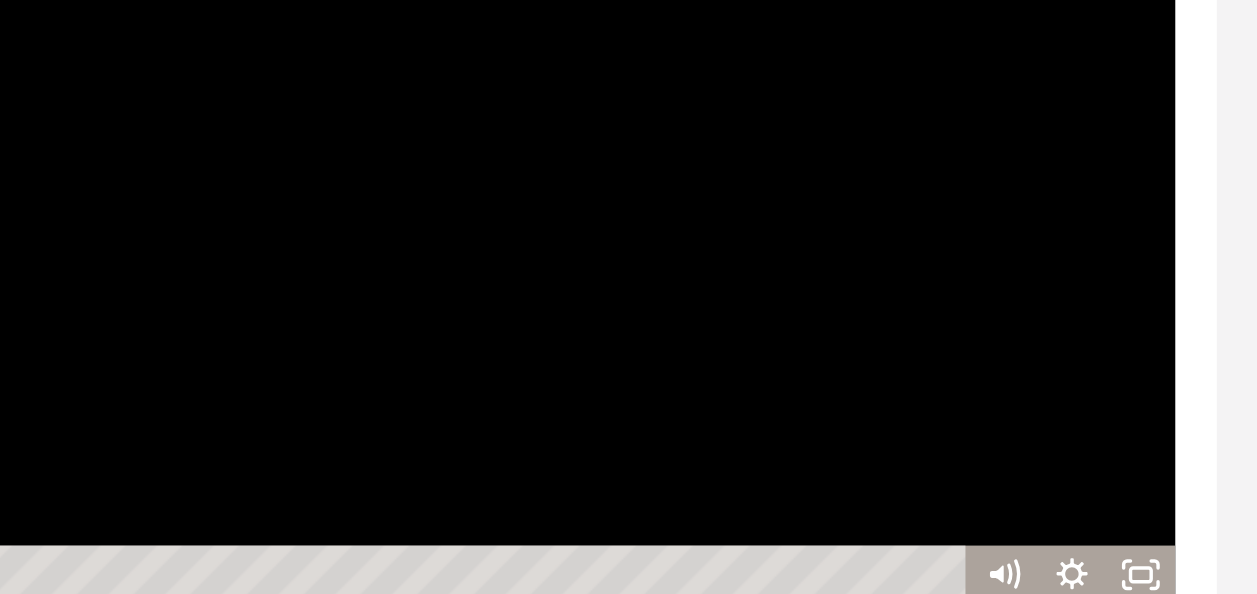 click at bounding box center [776, 287] 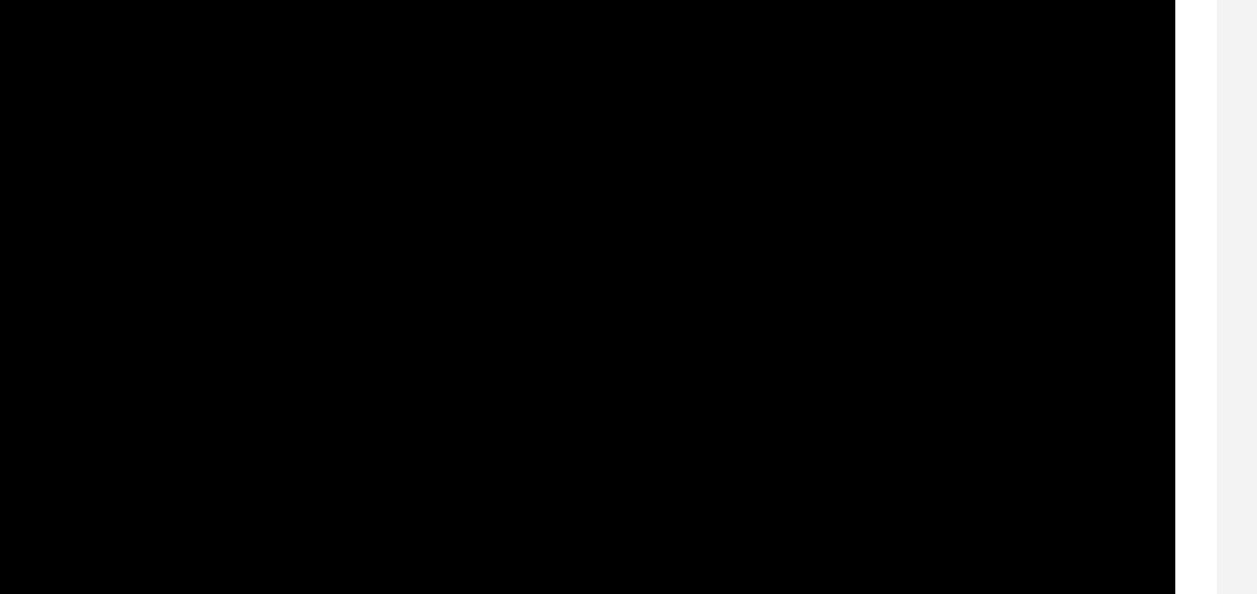 click at bounding box center (776, 287) 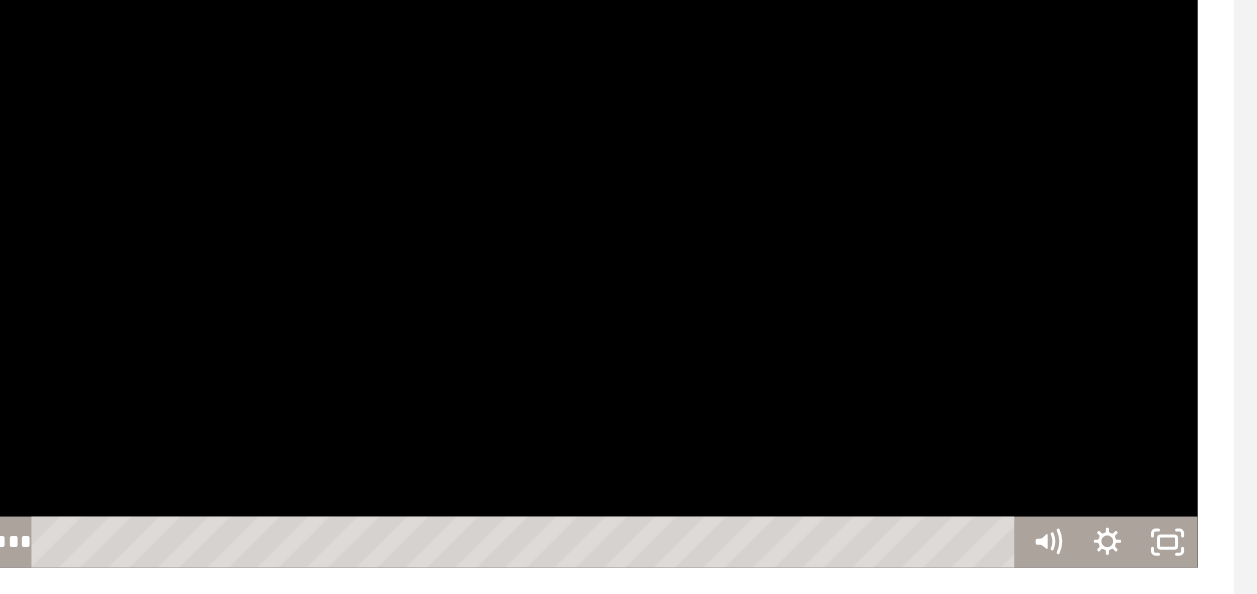 scroll, scrollTop: 249, scrollLeft: 0, axis: vertical 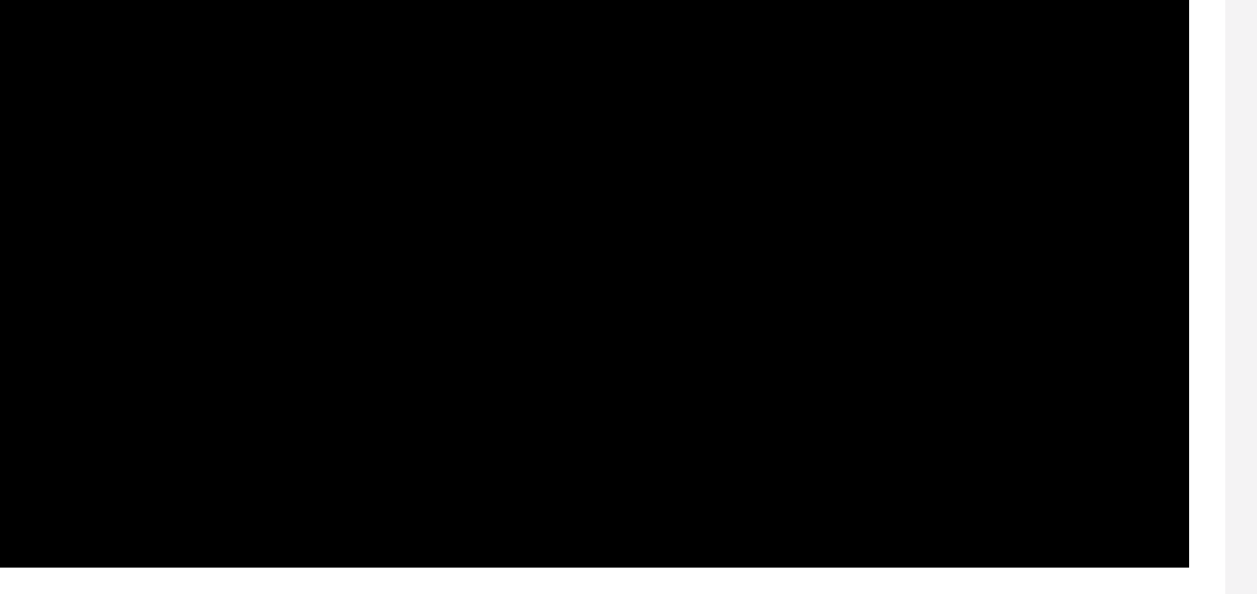 click at bounding box center [776, 288] 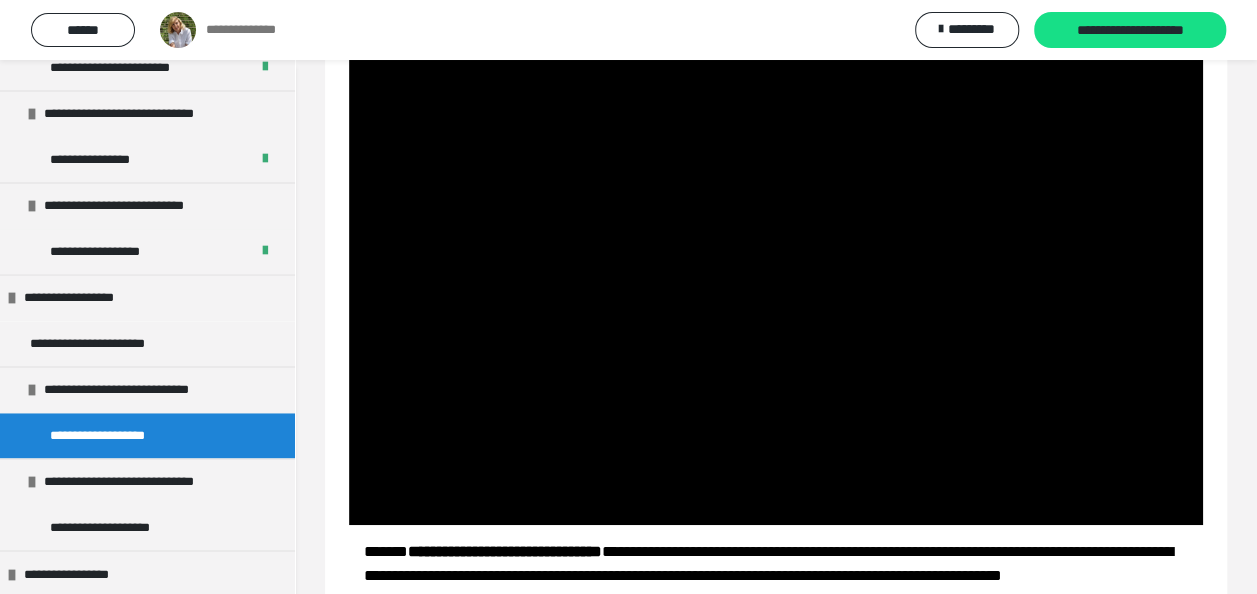 scroll, scrollTop: 250, scrollLeft: 0, axis: vertical 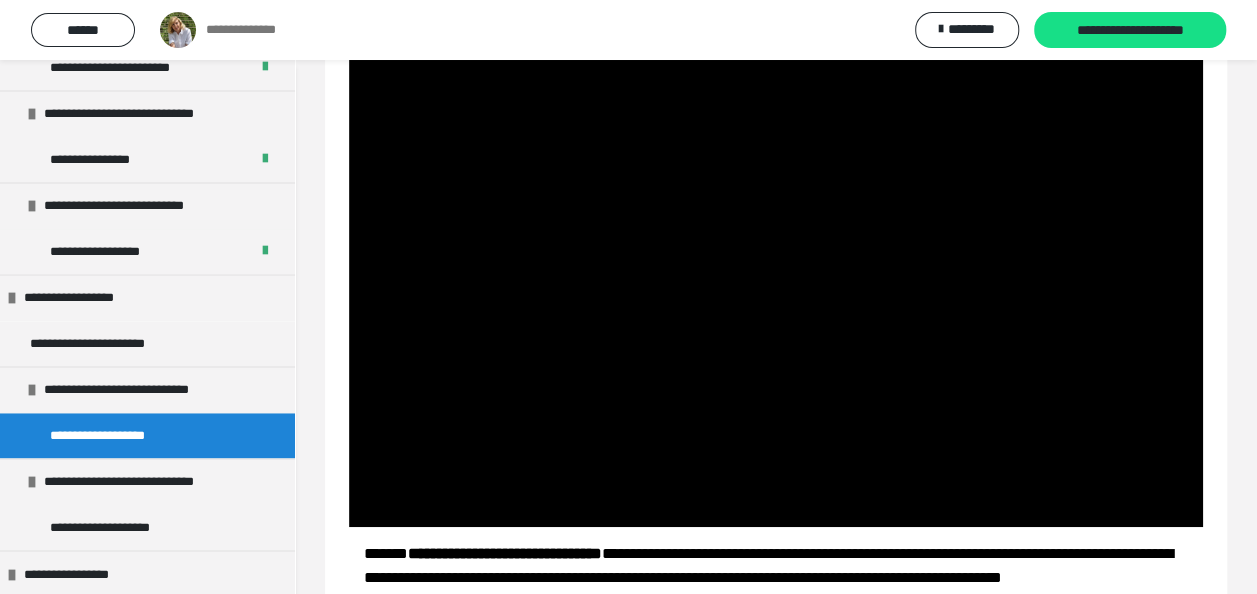 click at bounding box center (776, 287) 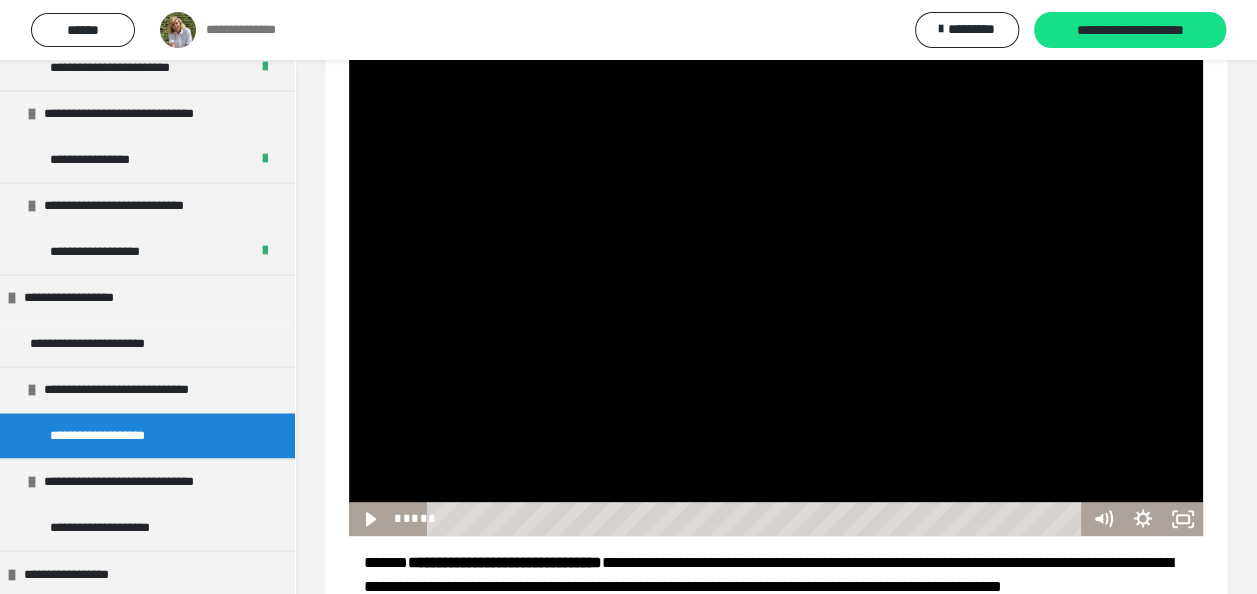 scroll, scrollTop: 230, scrollLeft: 0, axis: vertical 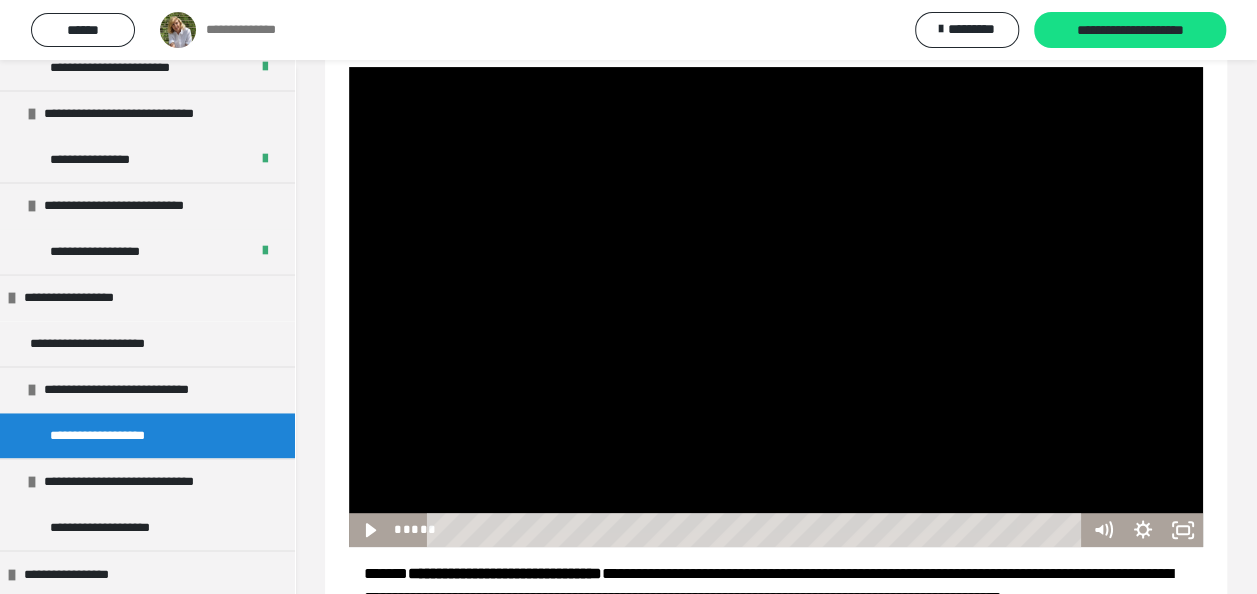 click at bounding box center [776, 307] 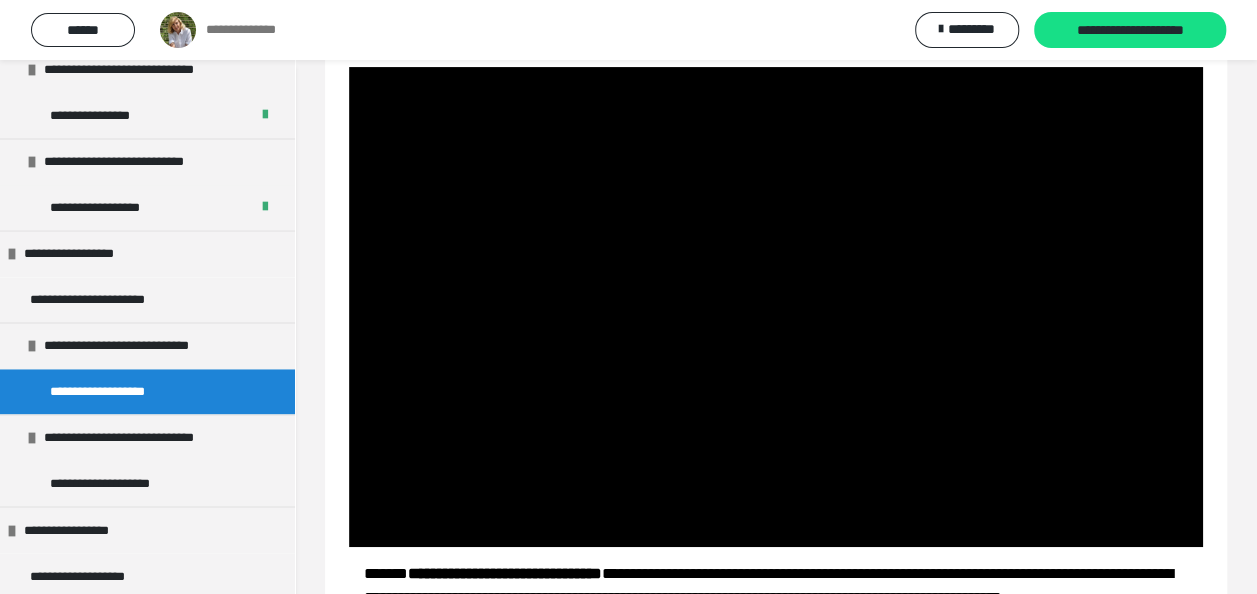 scroll, scrollTop: 1466, scrollLeft: 0, axis: vertical 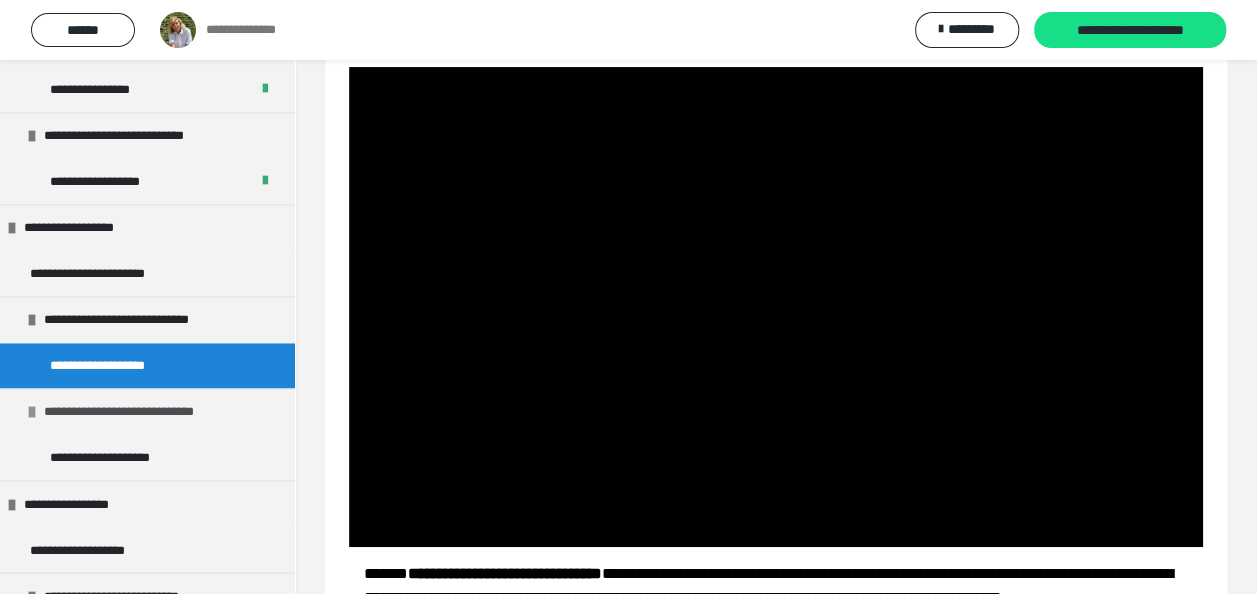 click on "**********" at bounding box center [135, 412] 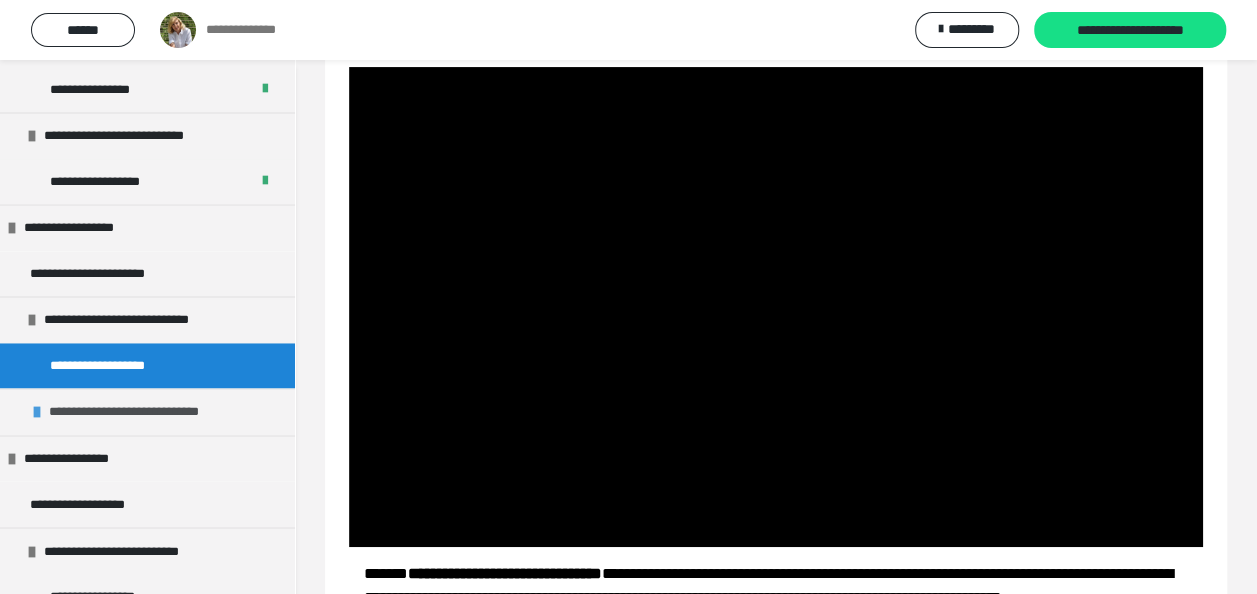click at bounding box center [37, 412] 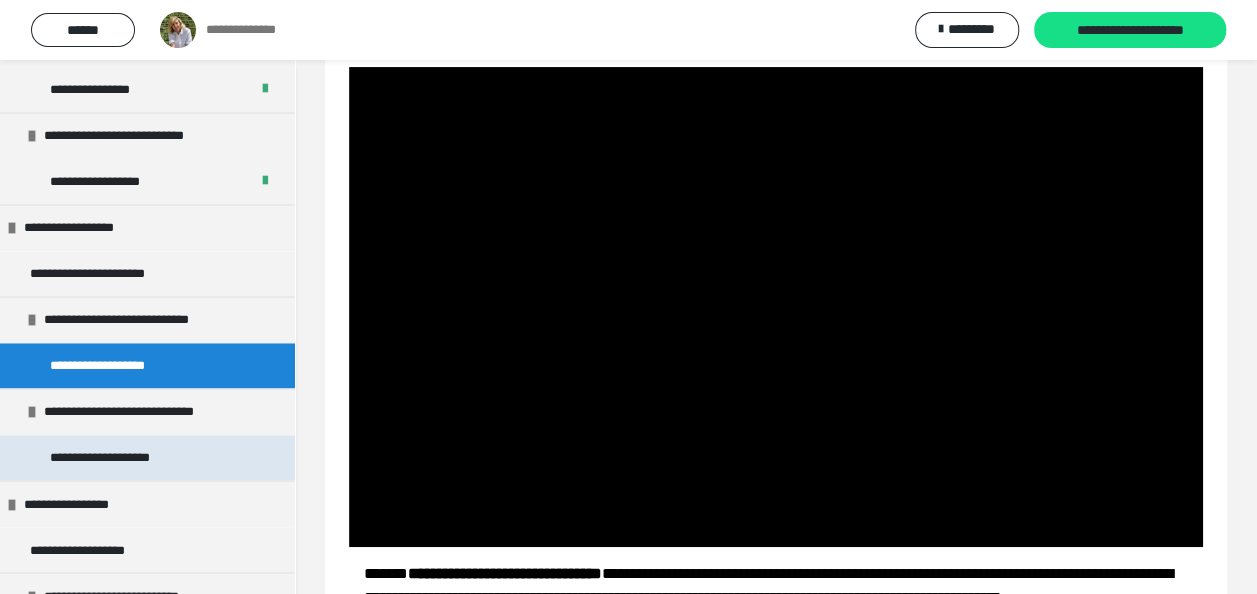 click on "**********" at bounding box center [114, 458] 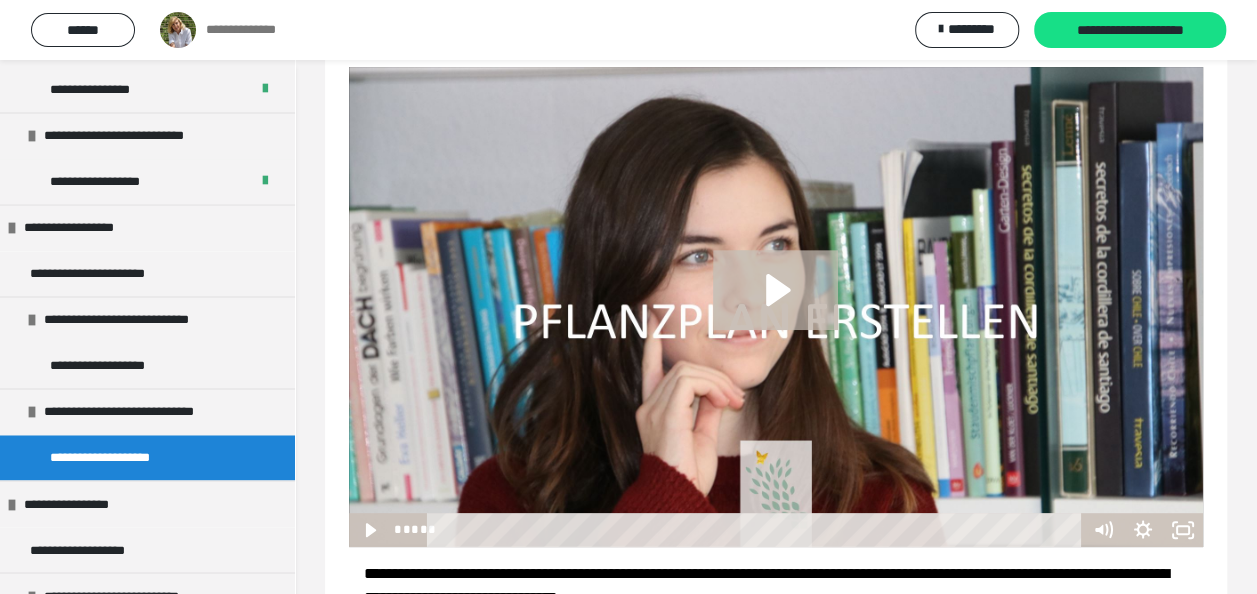 click 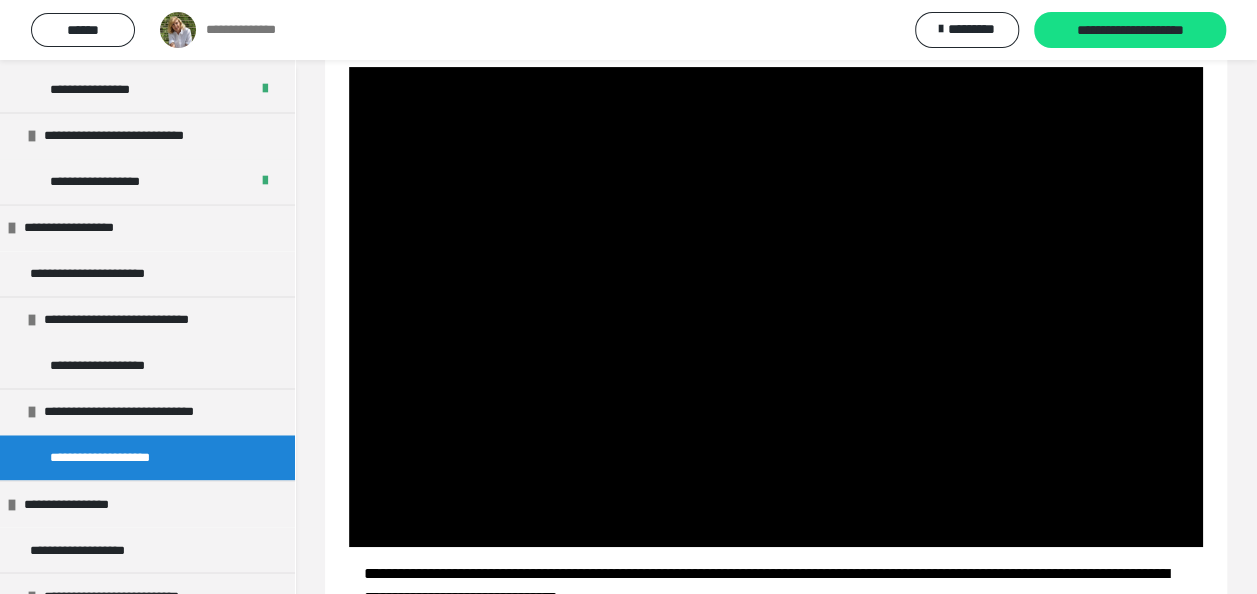 click at bounding box center (776, 307) 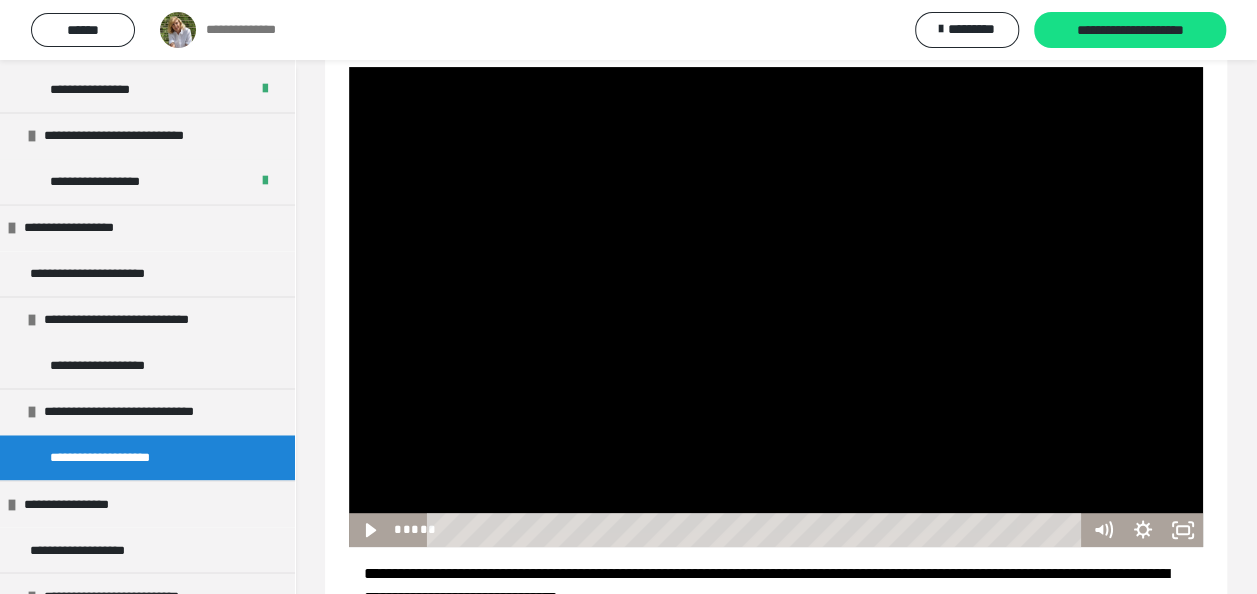 click 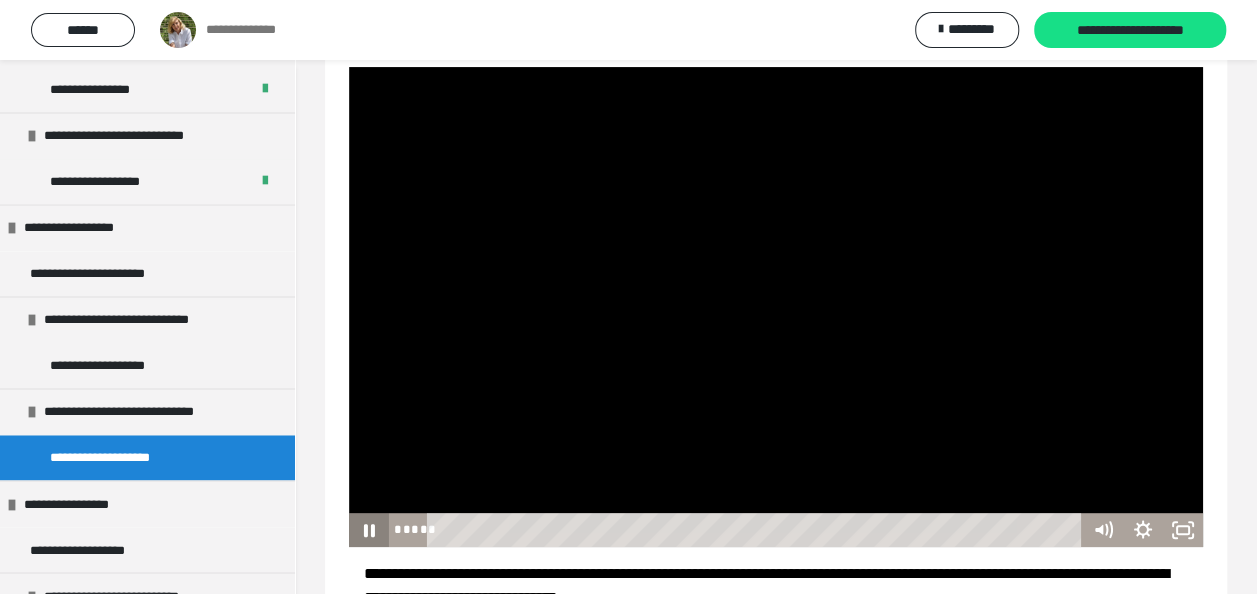 click on "****" at bounding box center (757, 530) 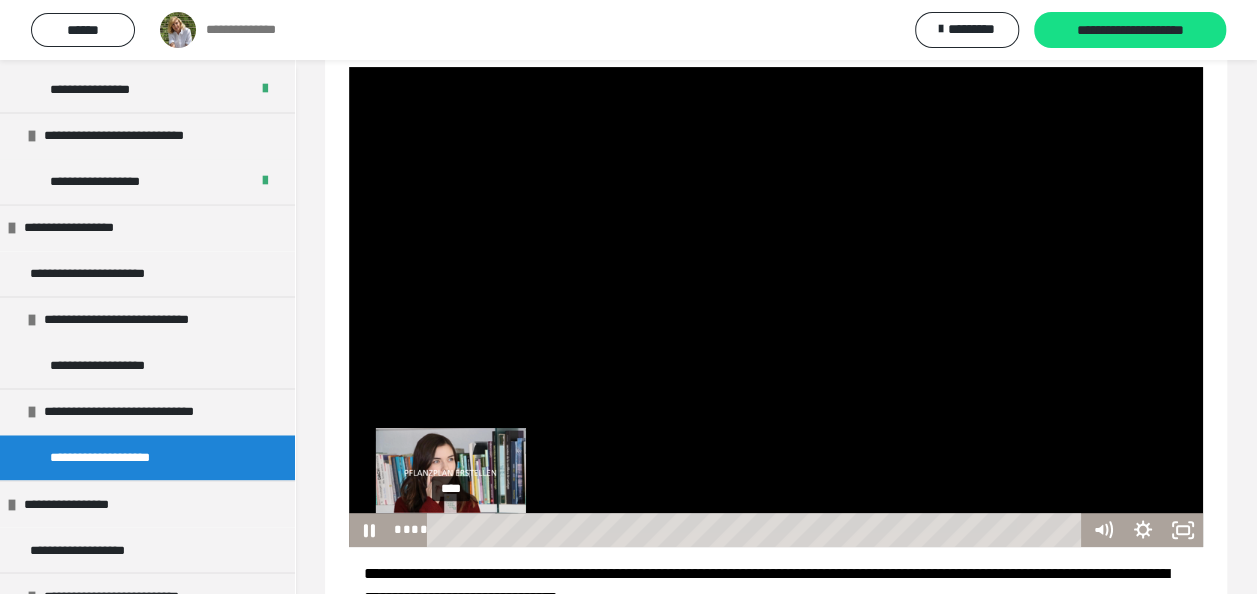 click on "****" at bounding box center (757, 530) 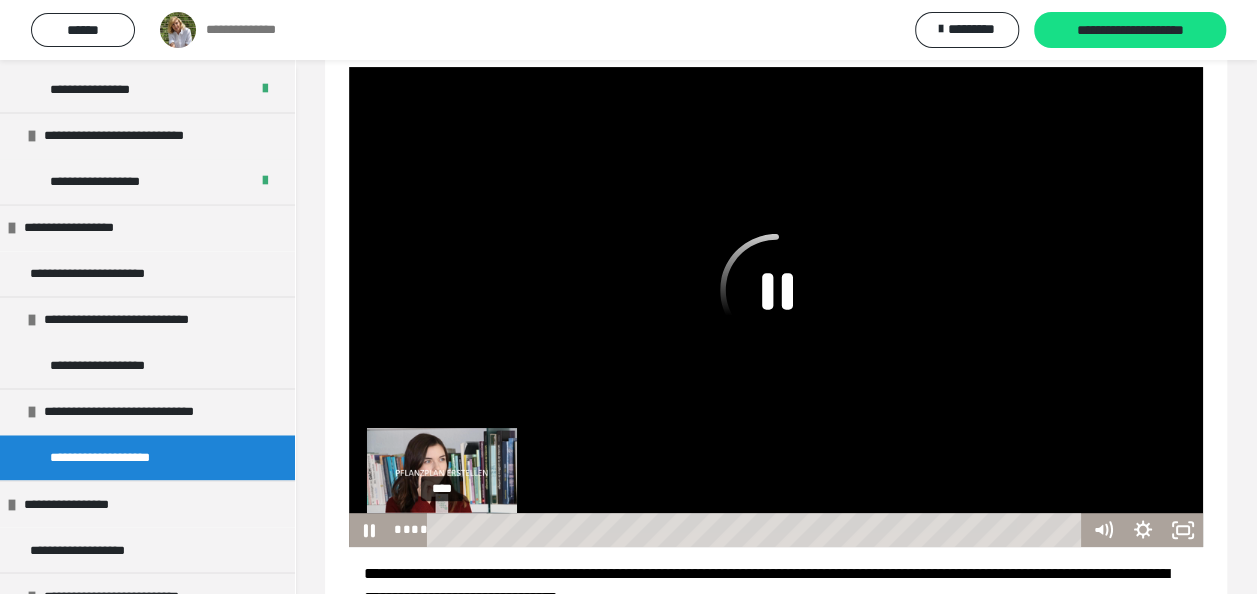 click 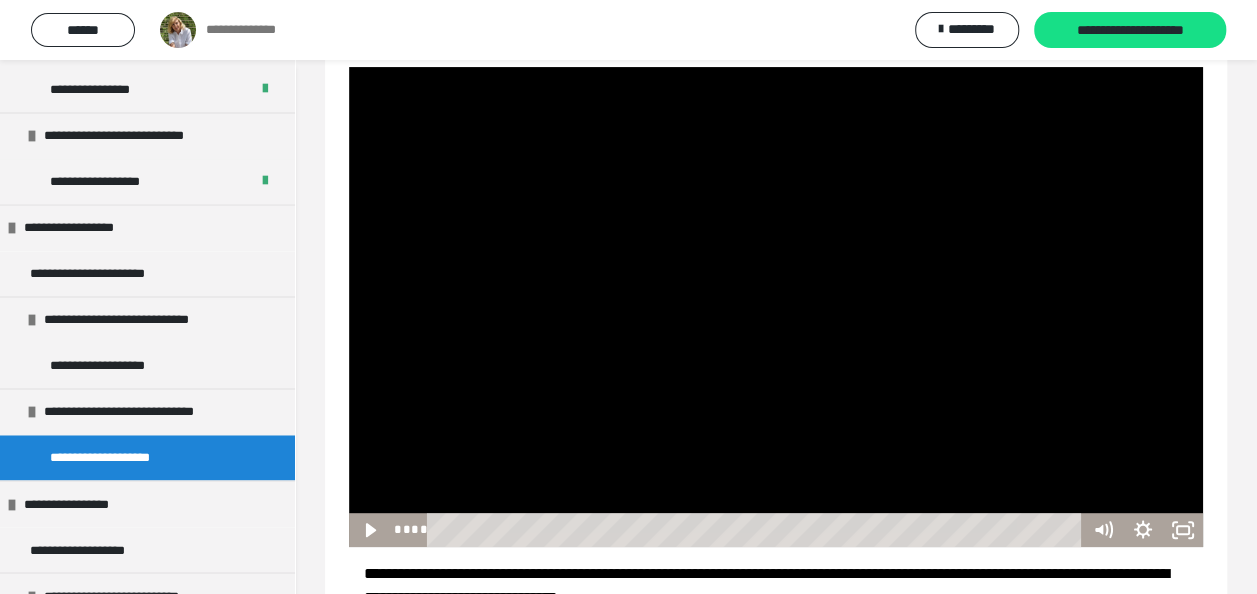 click 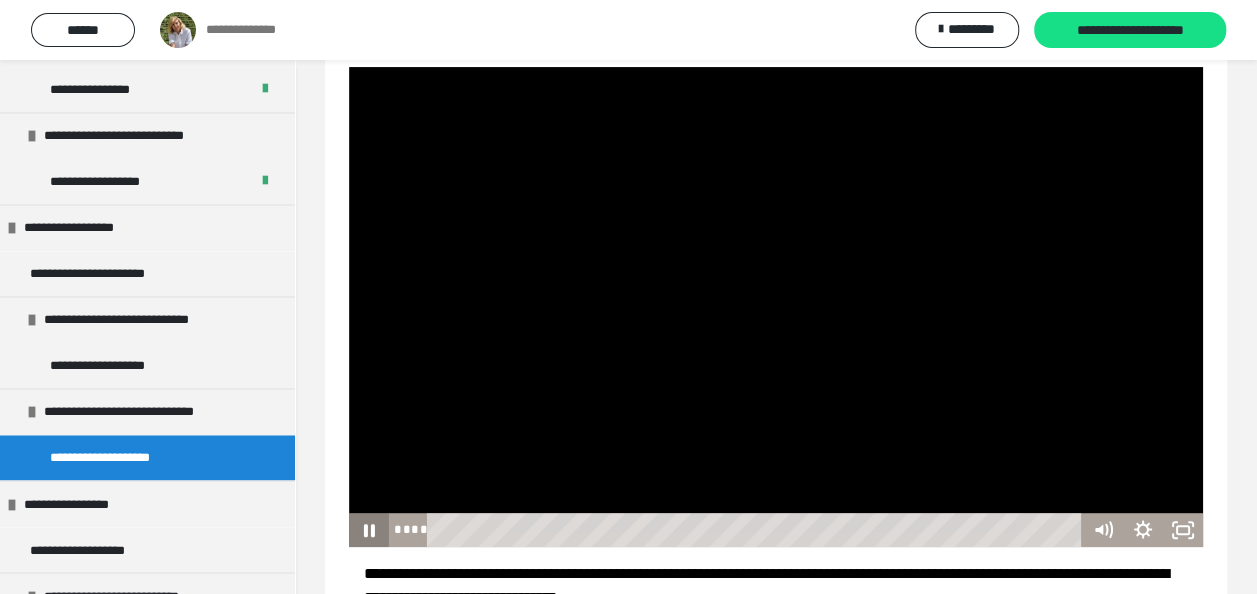 click at bounding box center [776, 307] 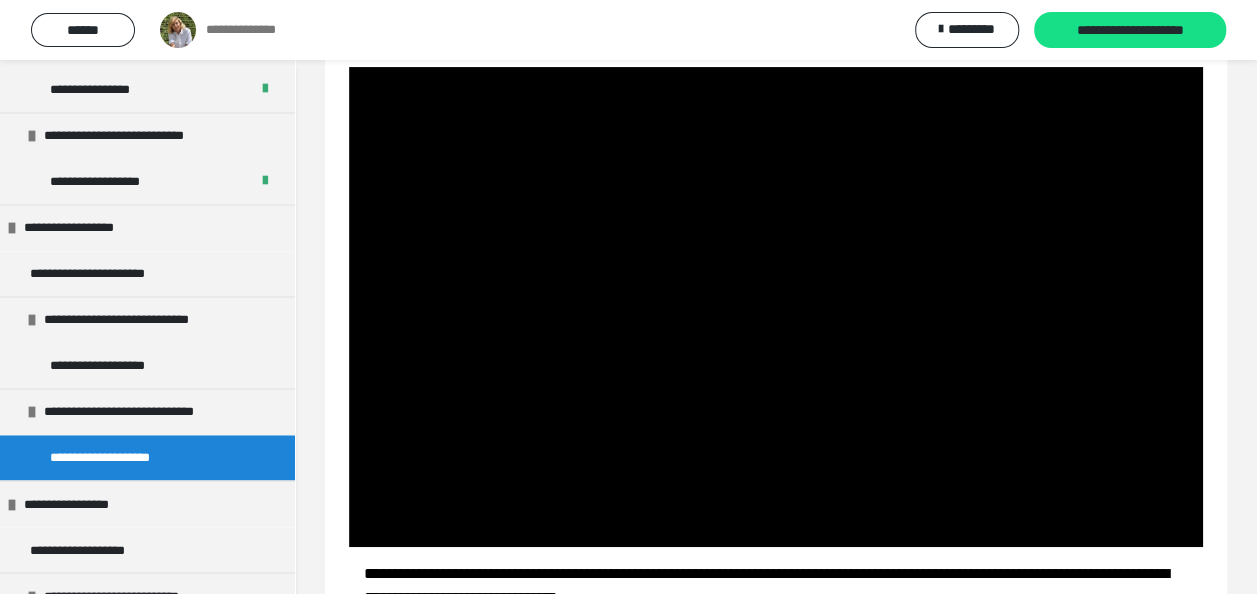 click at bounding box center [776, 307] 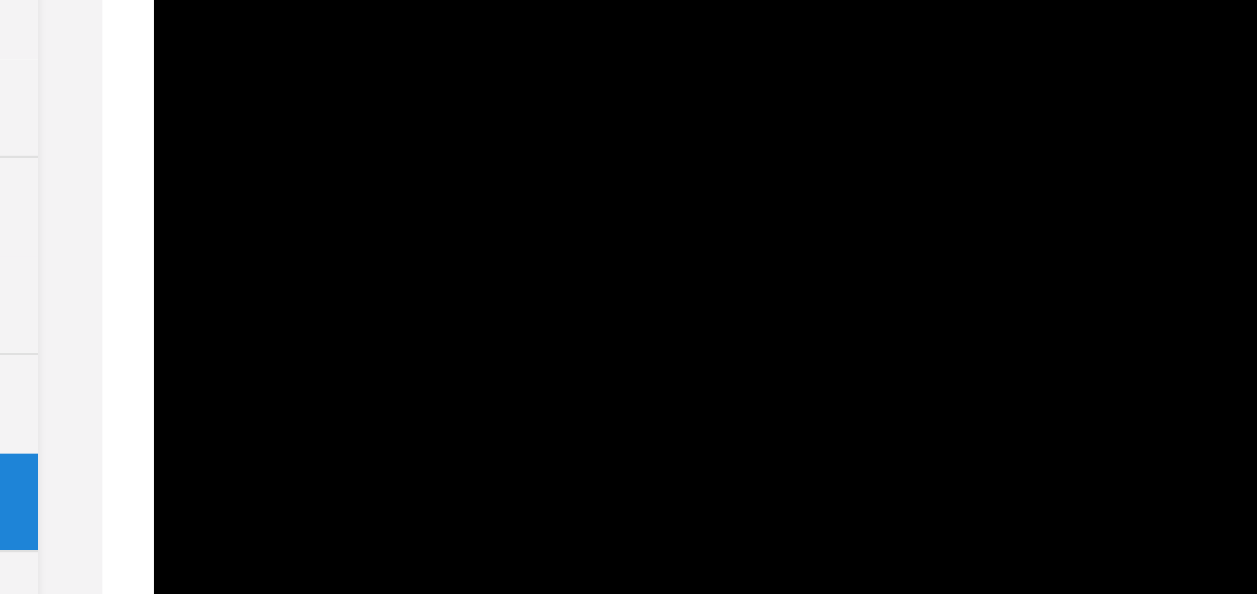 scroll, scrollTop: 230, scrollLeft: 0, axis: vertical 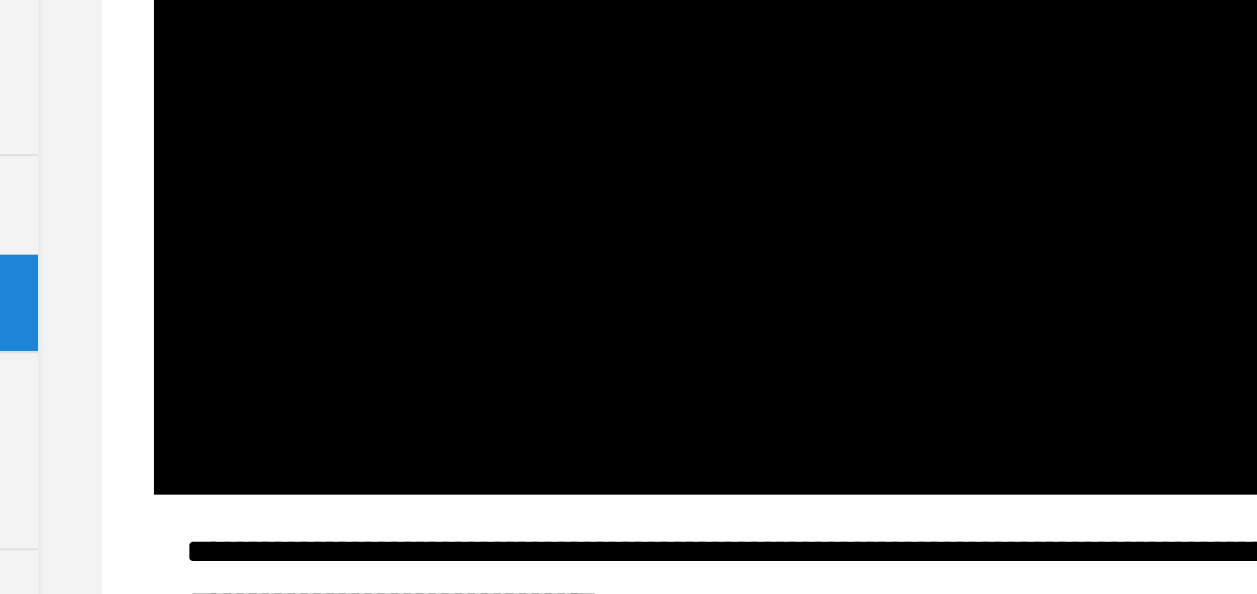 click at bounding box center [776, 307] 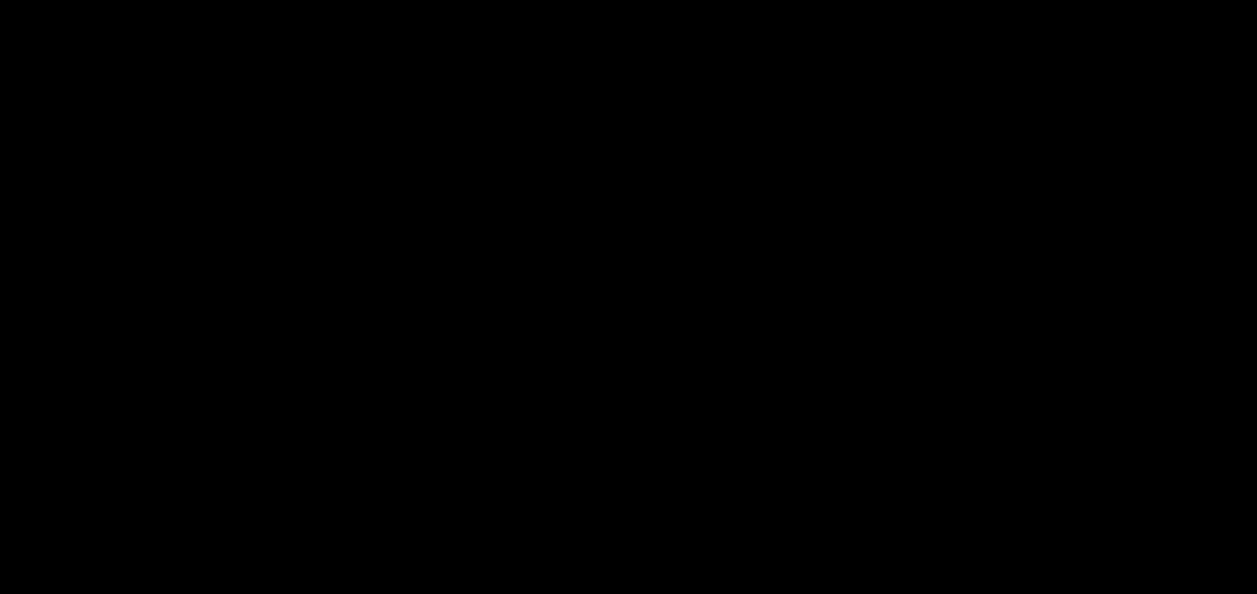 scroll, scrollTop: 323, scrollLeft: 0, axis: vertical 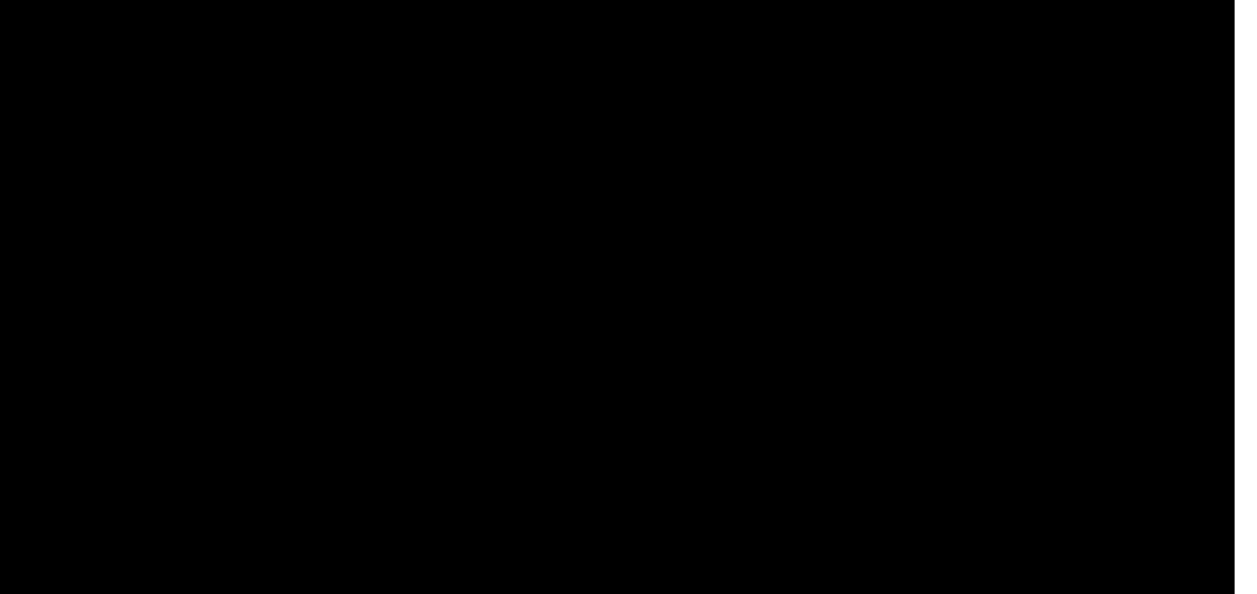 click at bounding box center (776, 214) 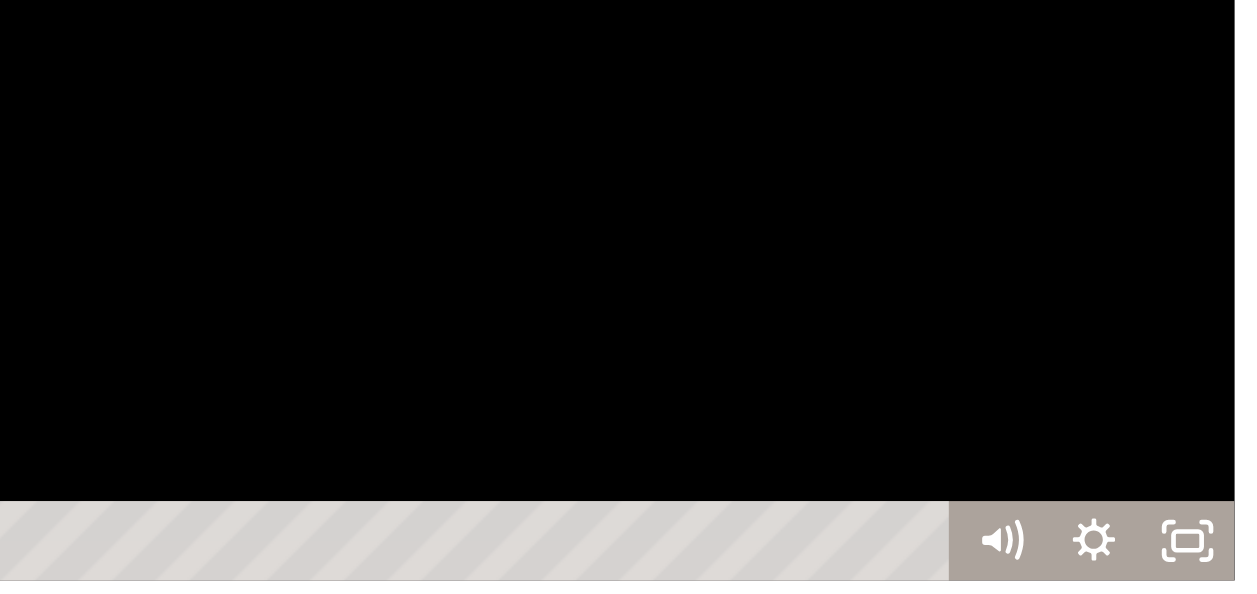 scroll, scrollTop: 323, scrollLeft: 0, axis: vertical 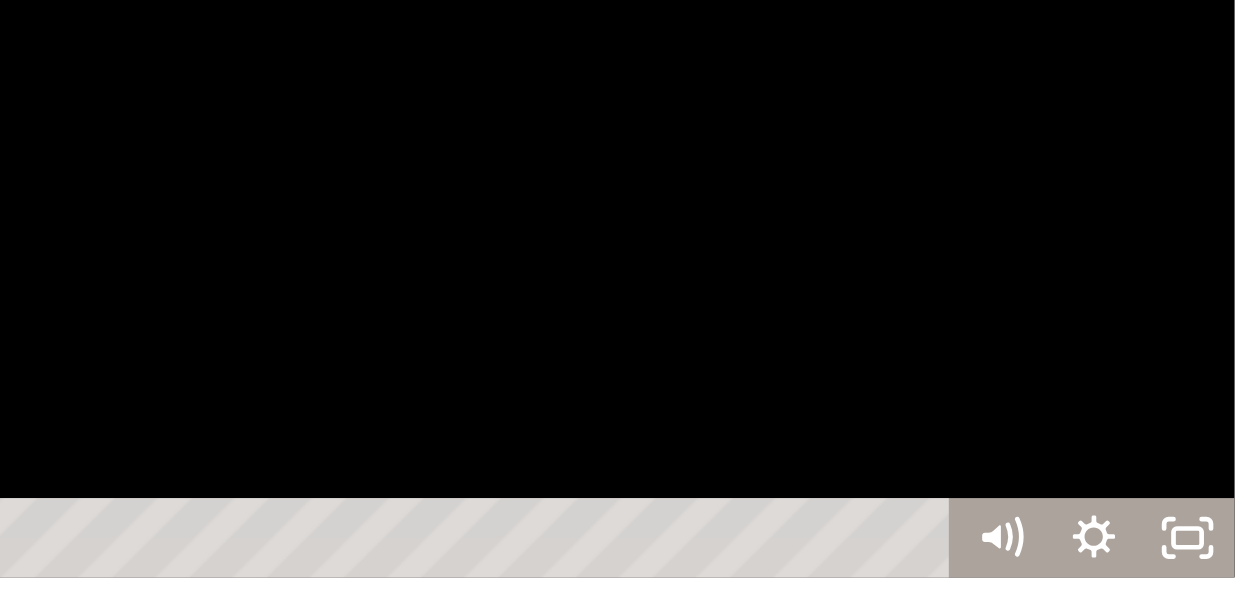 click at bounding box center [776, 214] 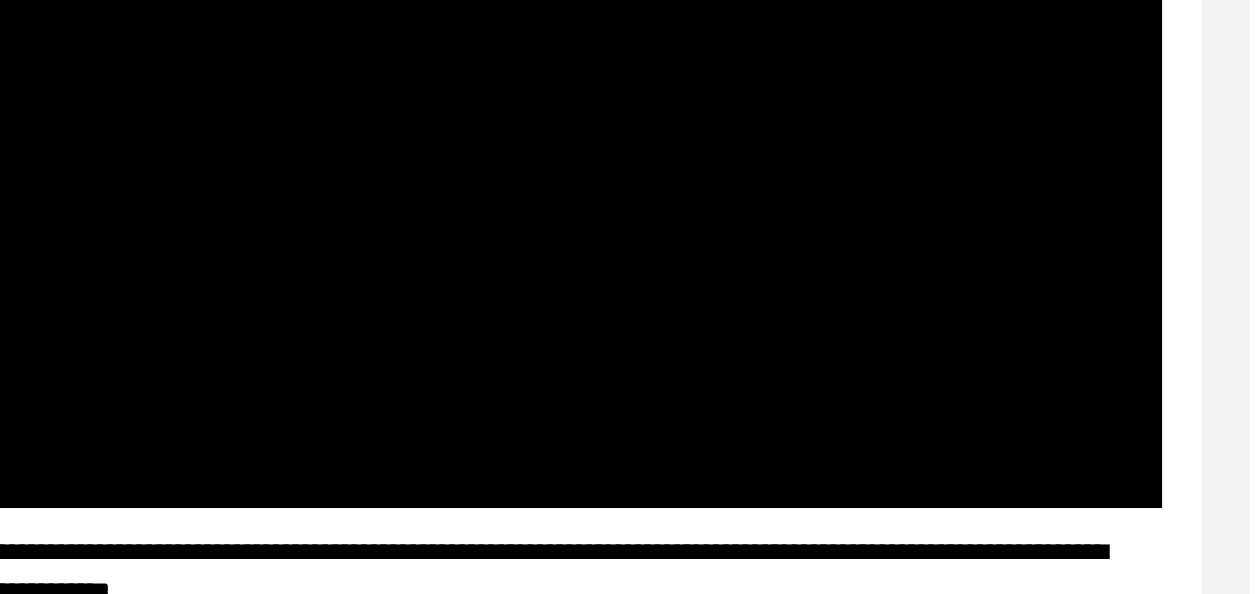 scroll, scrollTop: 323, scrollLeft: 0, axis: vertical 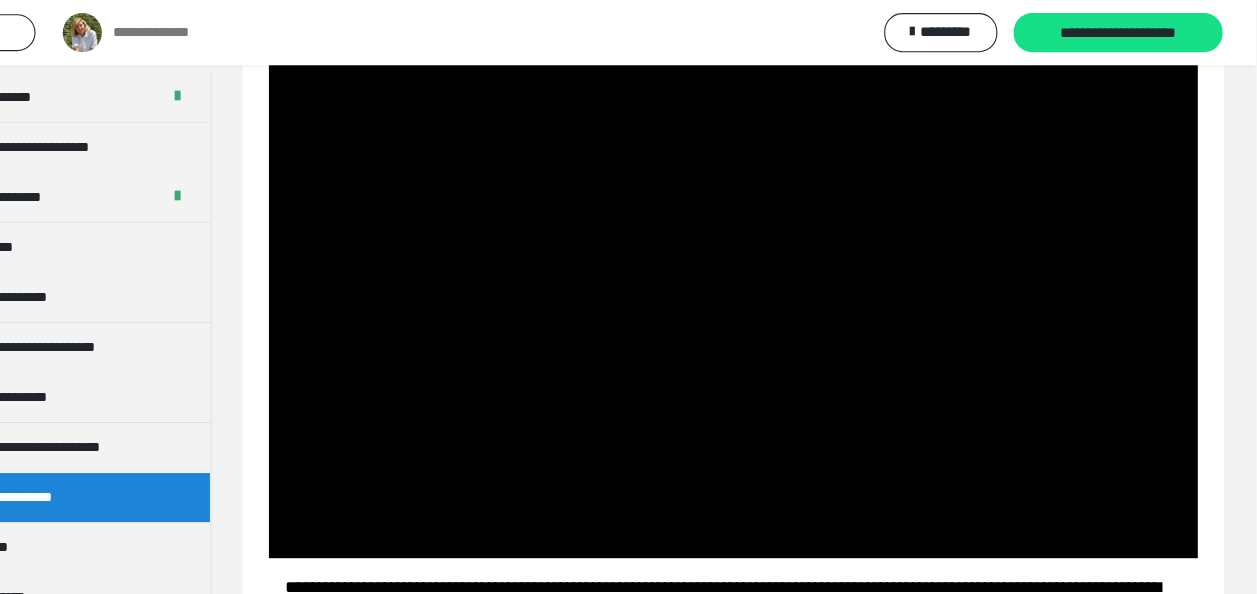 click at bounding box center [776, 273] 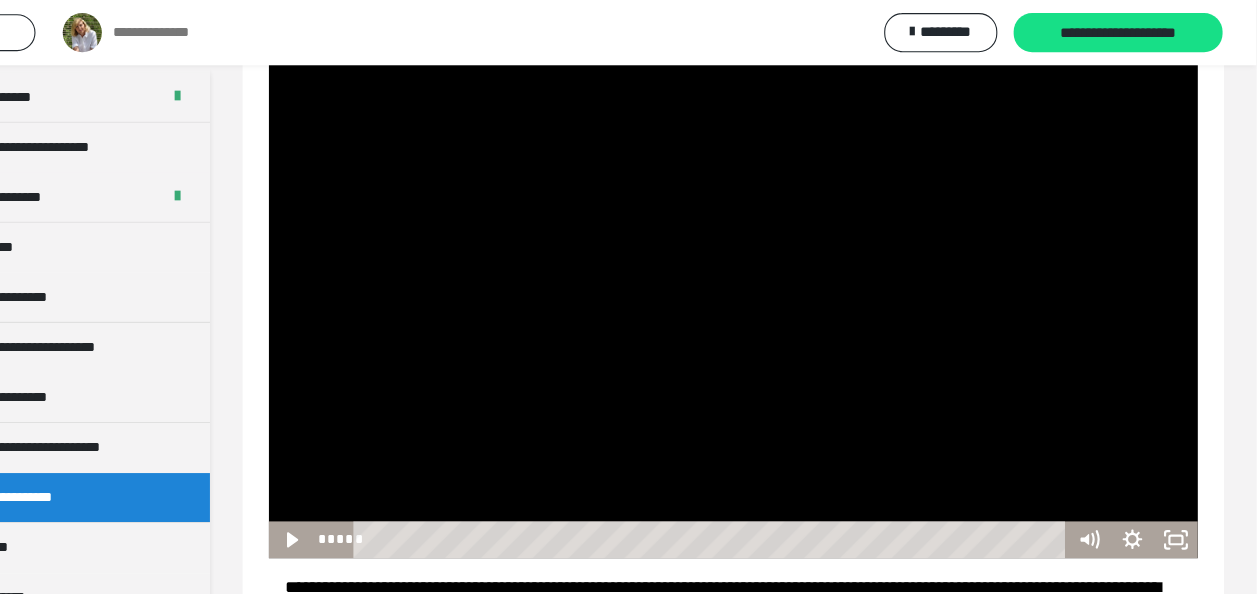 click at bounding box center (776, 273) 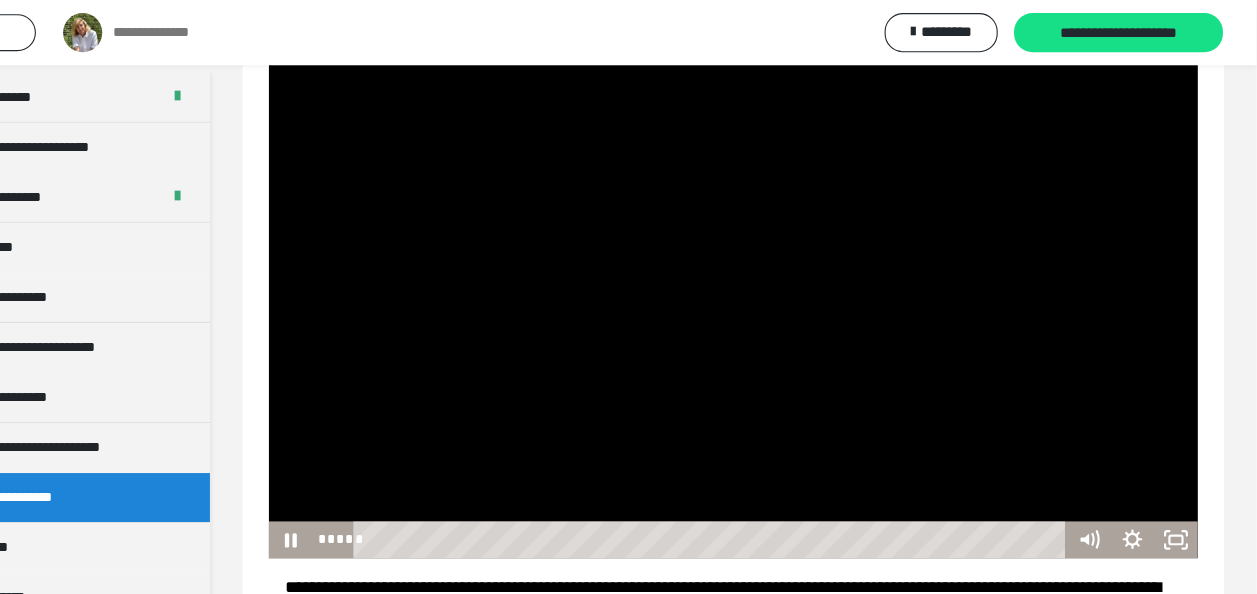 click at bounding box center (776, 273) 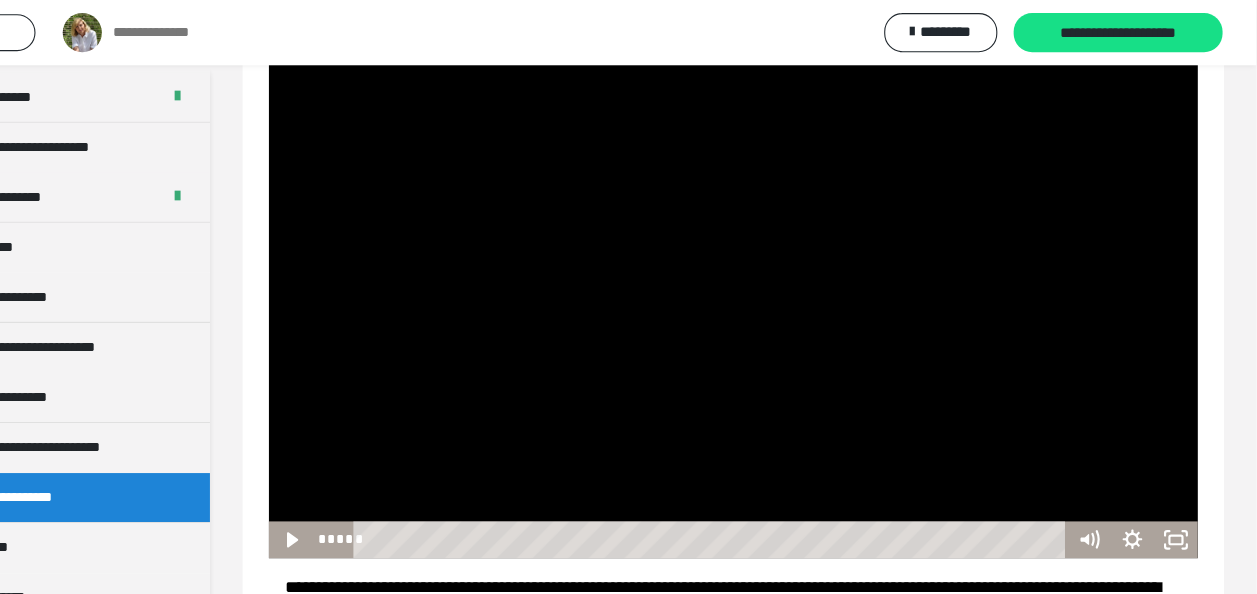 scroll, scrollTop: 264, scrollLeft: 0, axis: vertical 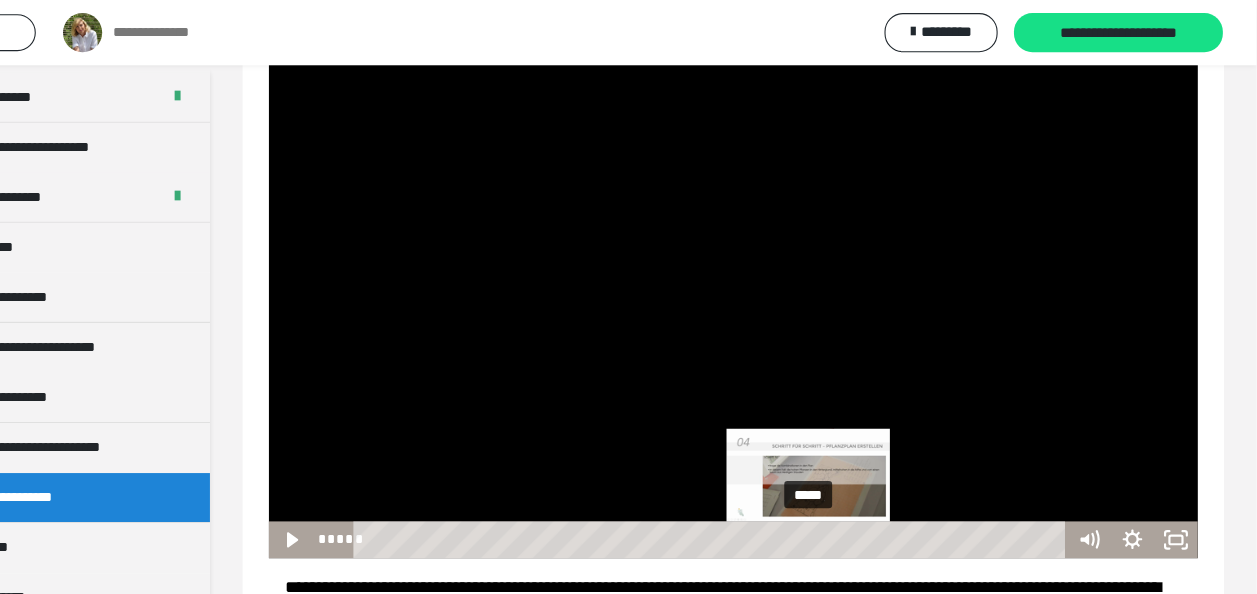 click on "*****" at bounding box center (757, 496) 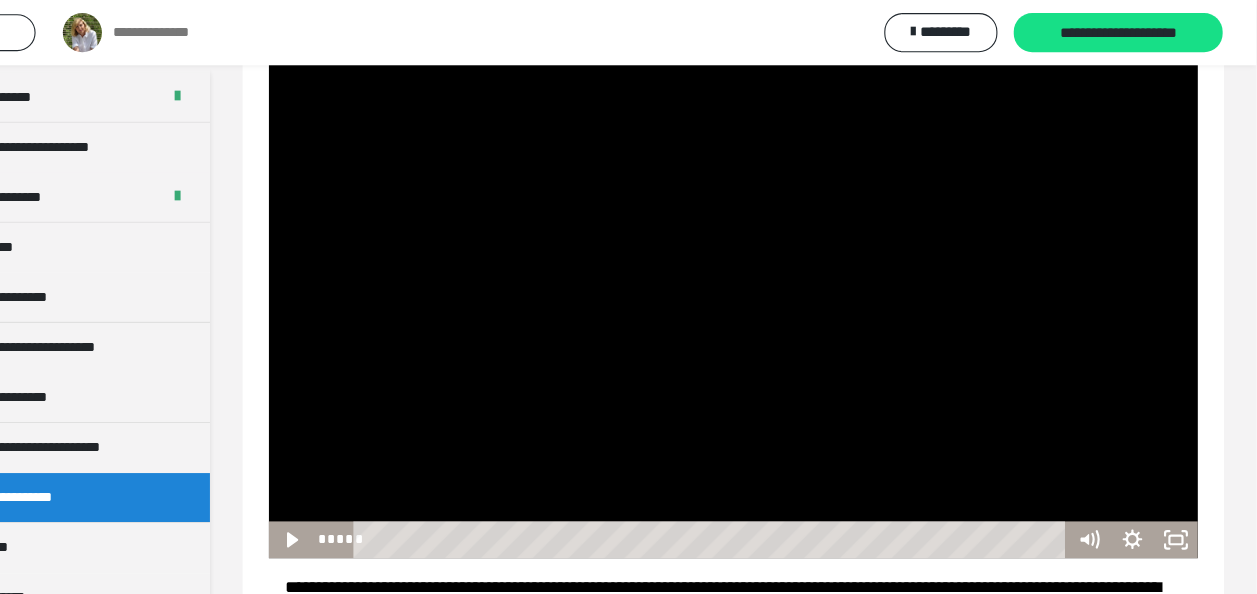 click at bounding box center [776, 273] 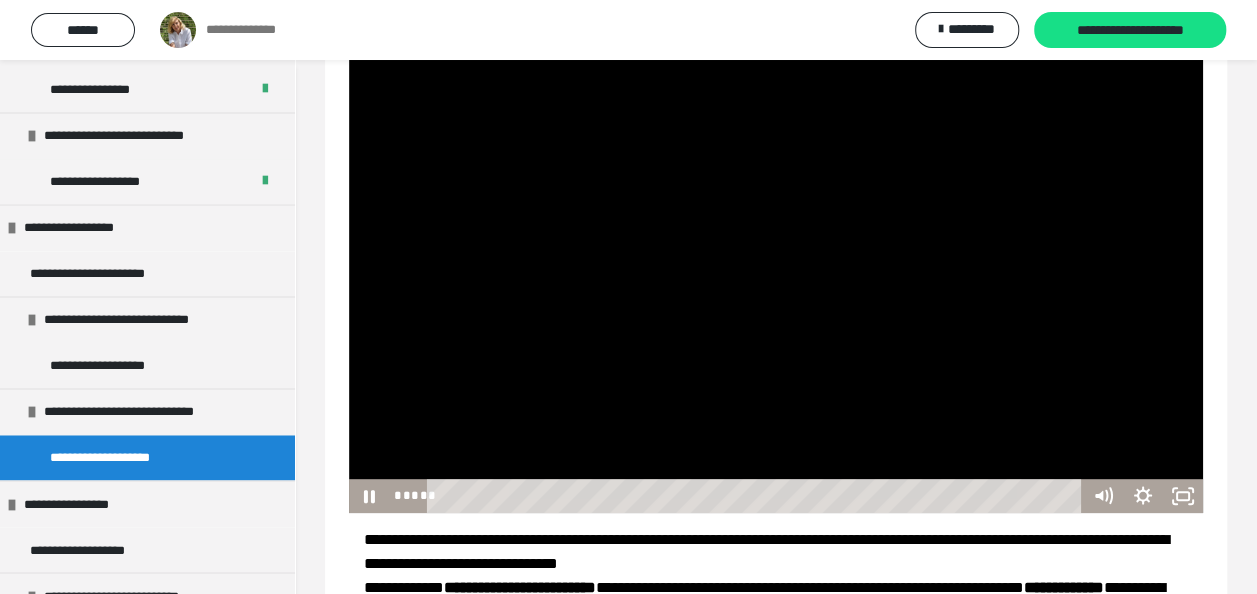 scroll, scrollTop: 263, scrollLeft: 0, axis: vertical 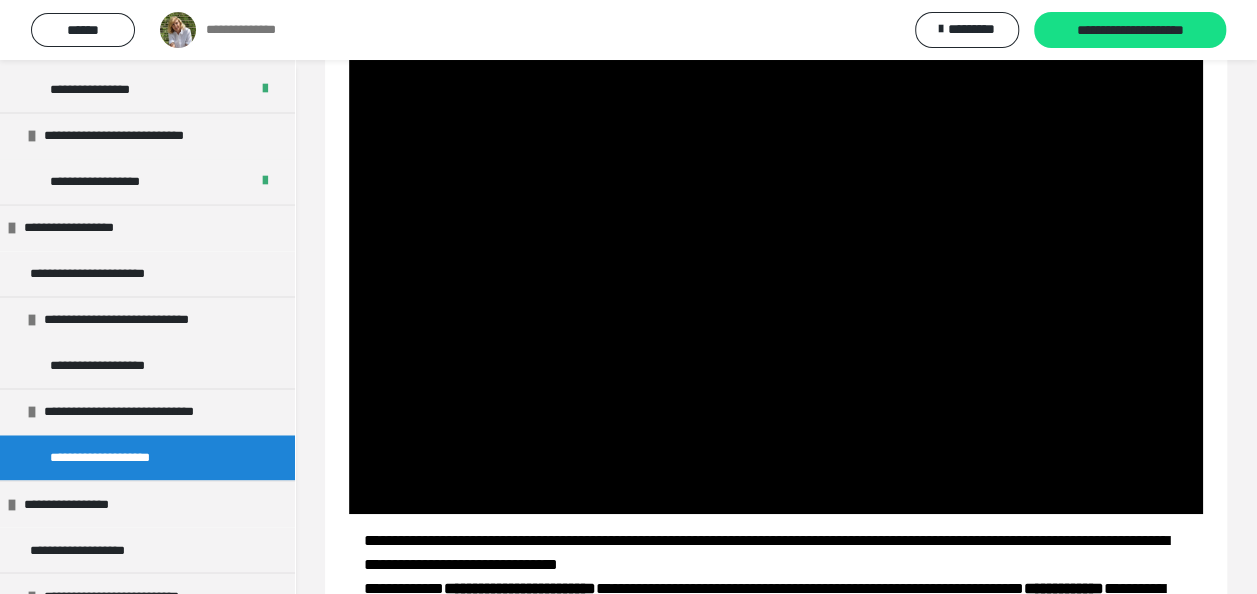 click at bounding box center [776, 274] 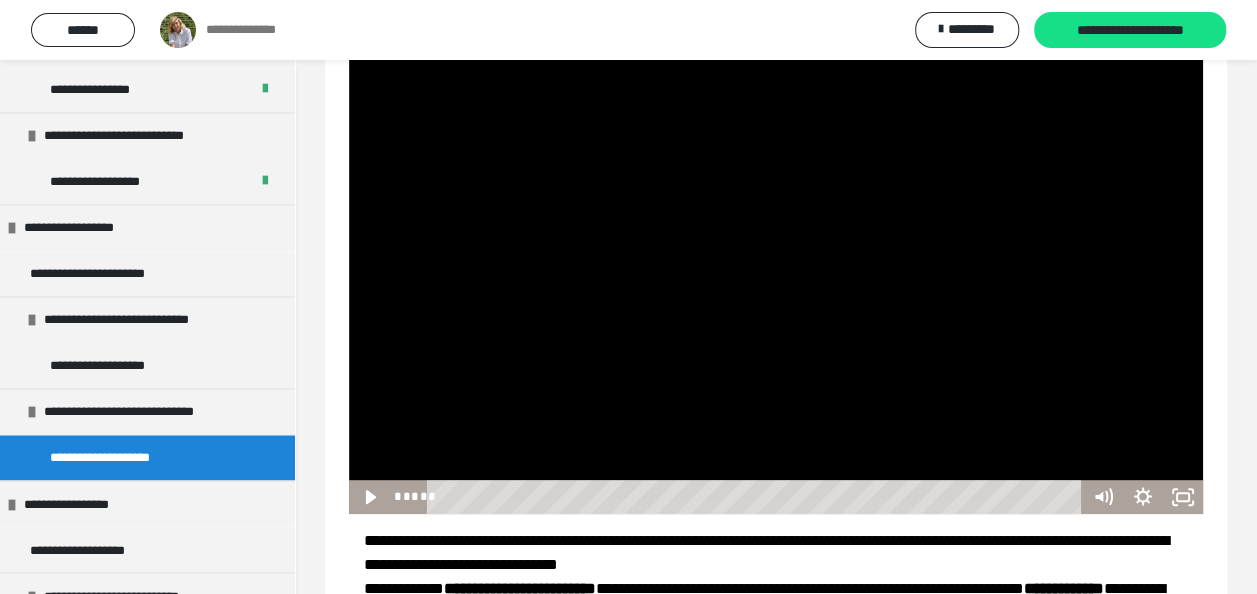 click at bounding box center [776, 274] 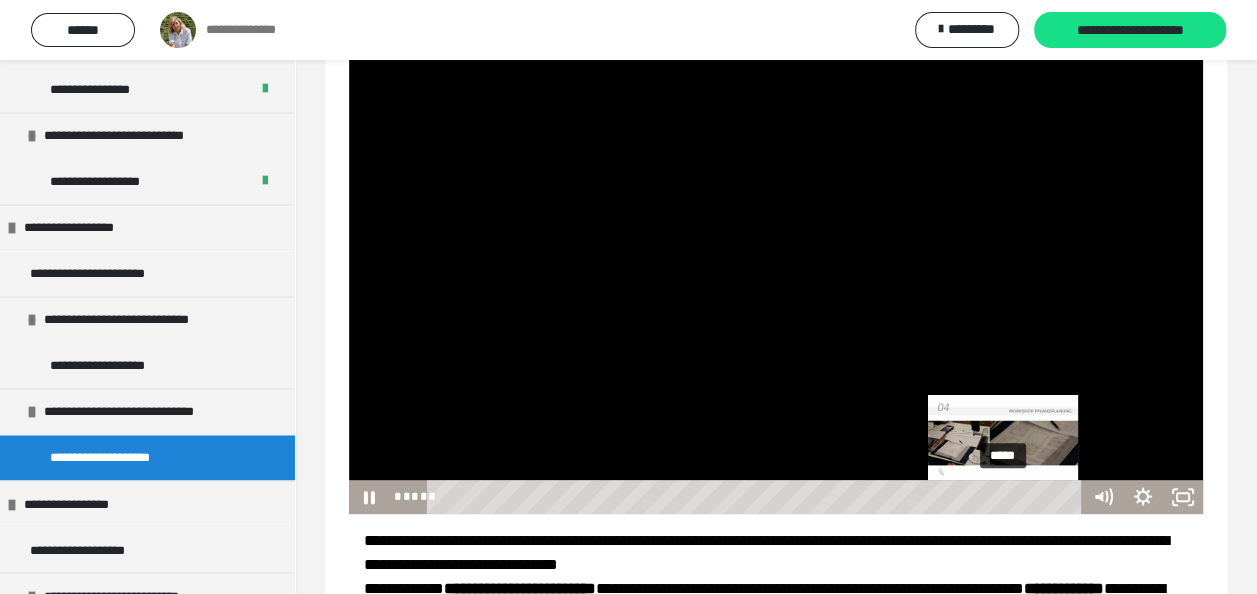 click on "*****" at bounding box center (757, 497) 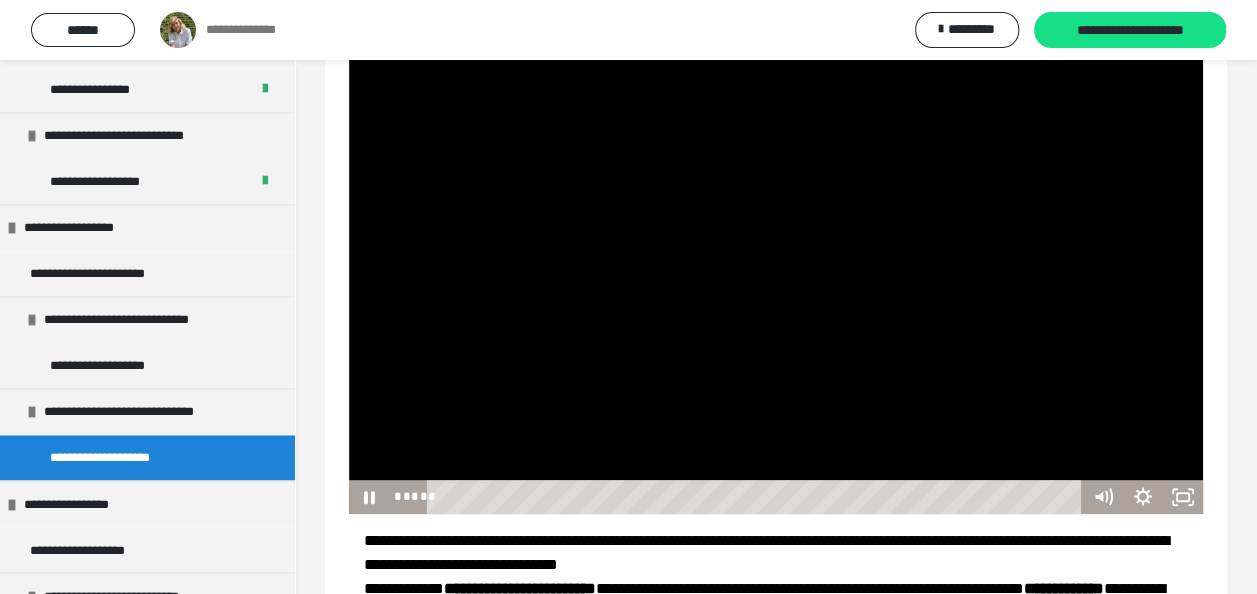 click at bounding box center (776, 274) 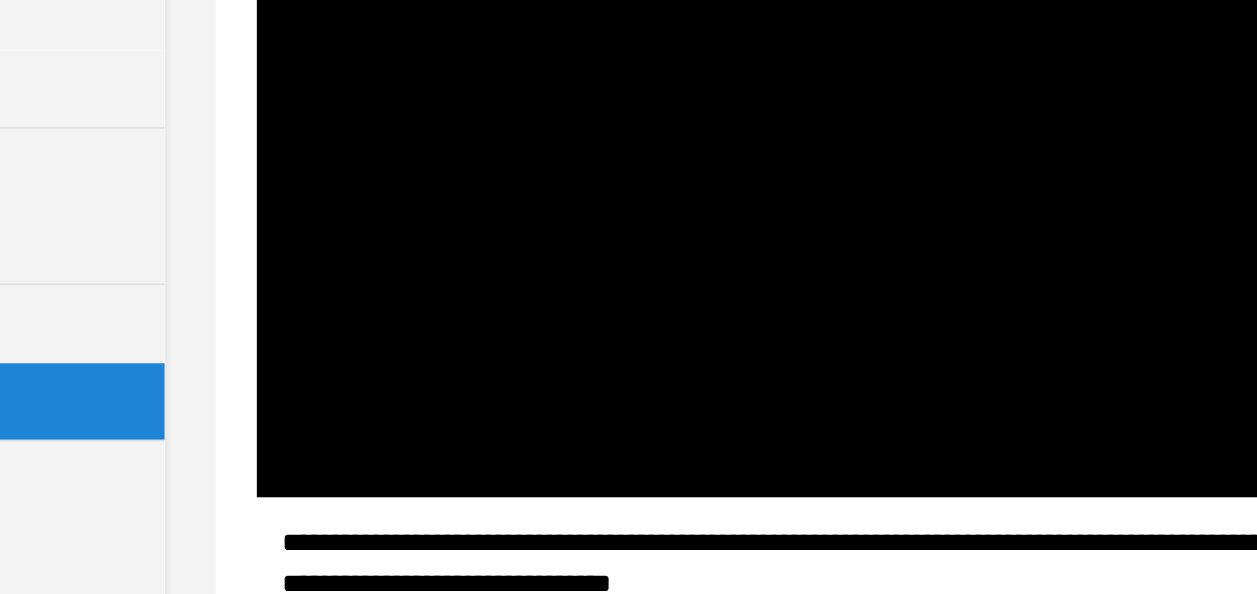 scroll, scrollTop: 261, scrollLeft: 0, axis: vertical 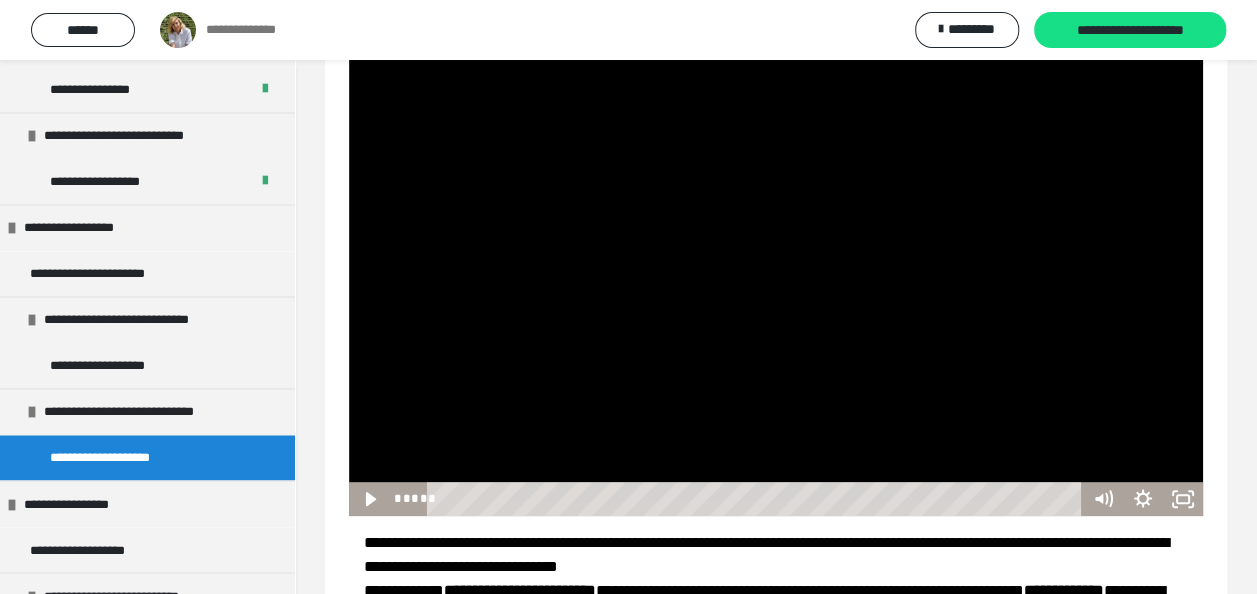 click at bounding box center (776, 276) 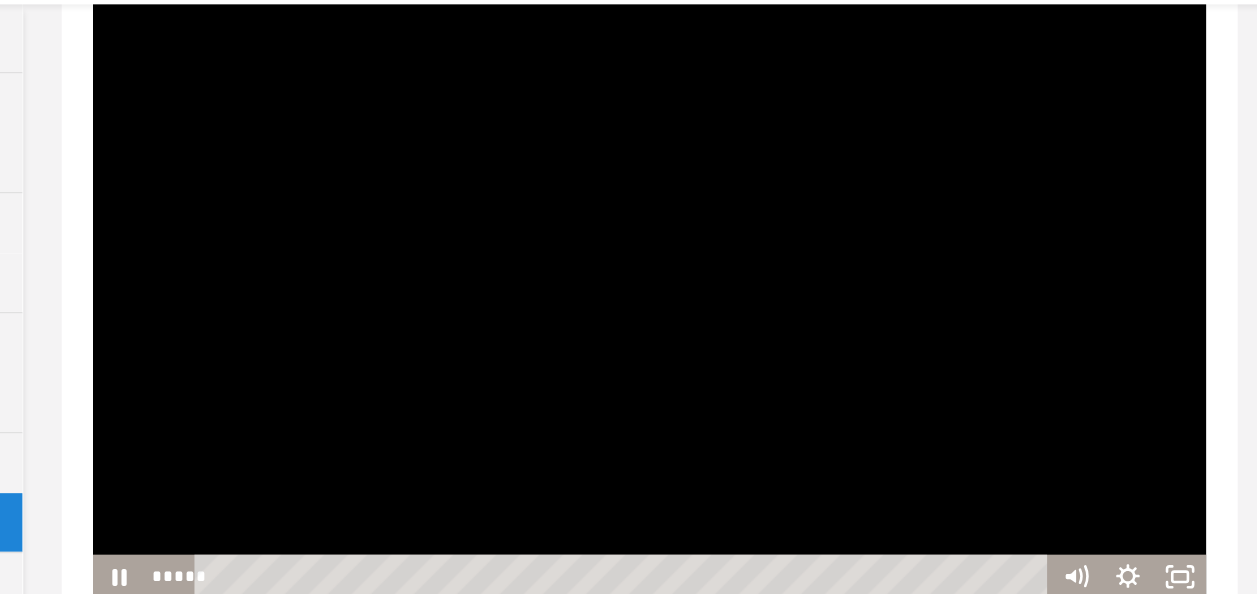 scroll, scrollTop: 261, scrollLeft: 0, axis: vertical 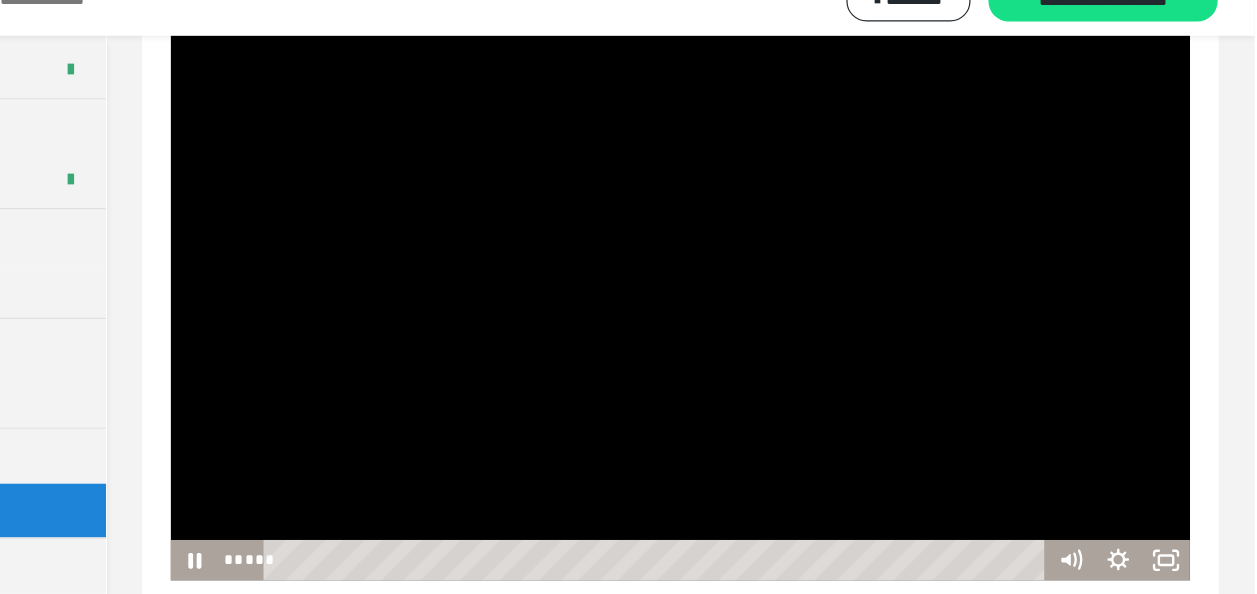click at bounding box center (776, 276) 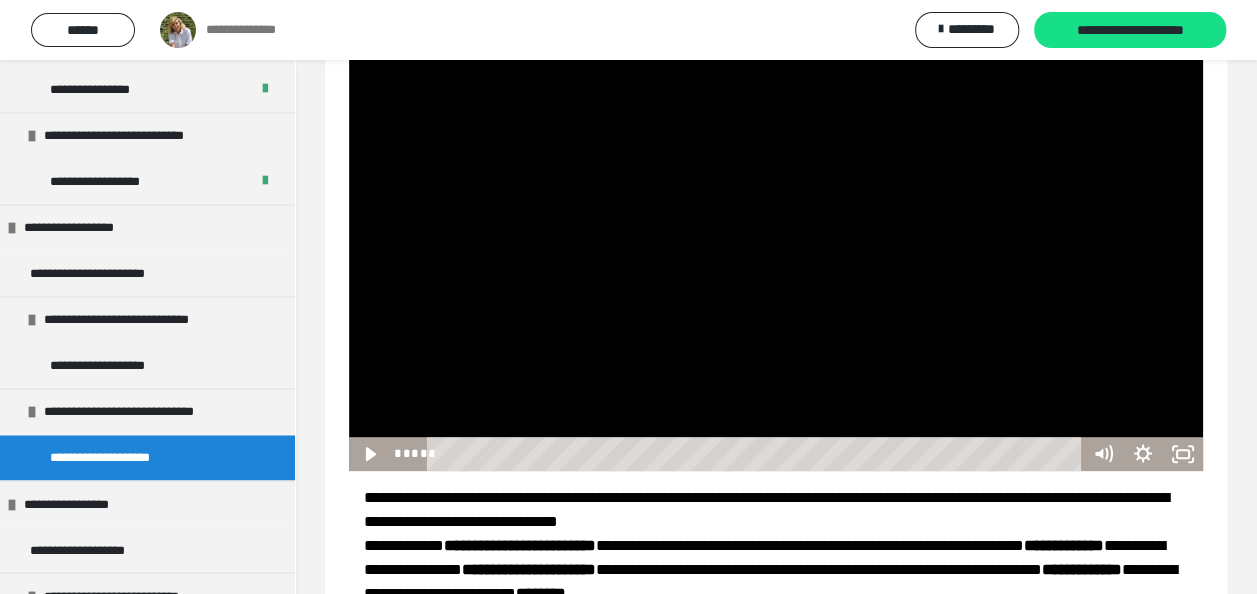 scroll, scrollTop: 346, scrollLeft: 0, axis: vertical 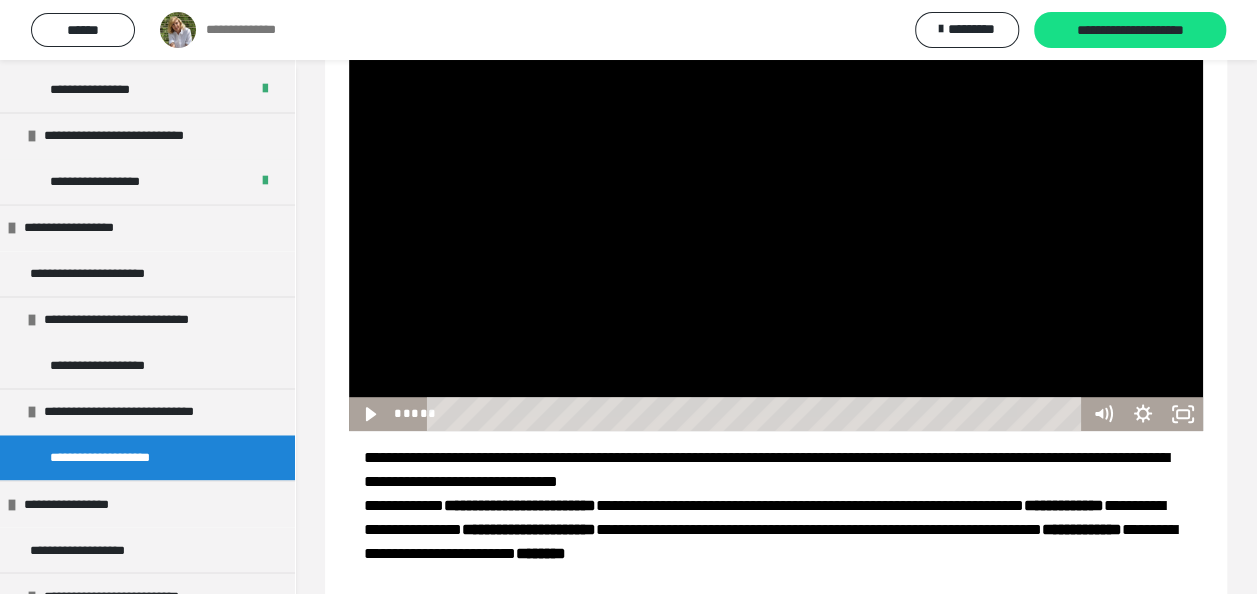 click at bounding box center [776, 191] 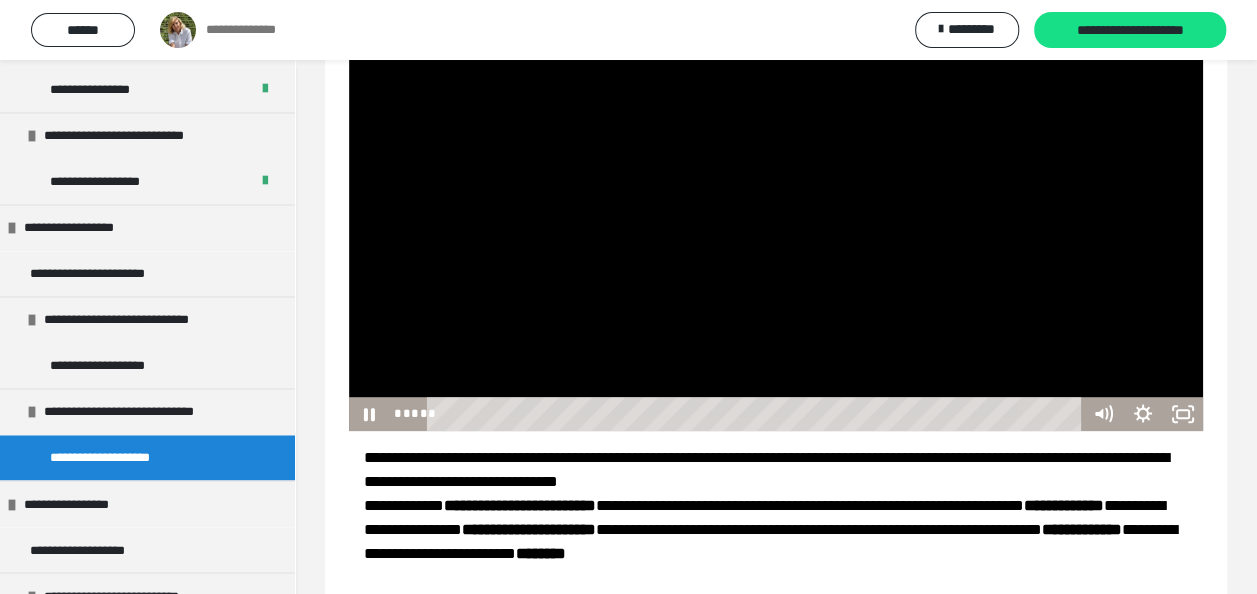 click at bounding box center (776, 191) 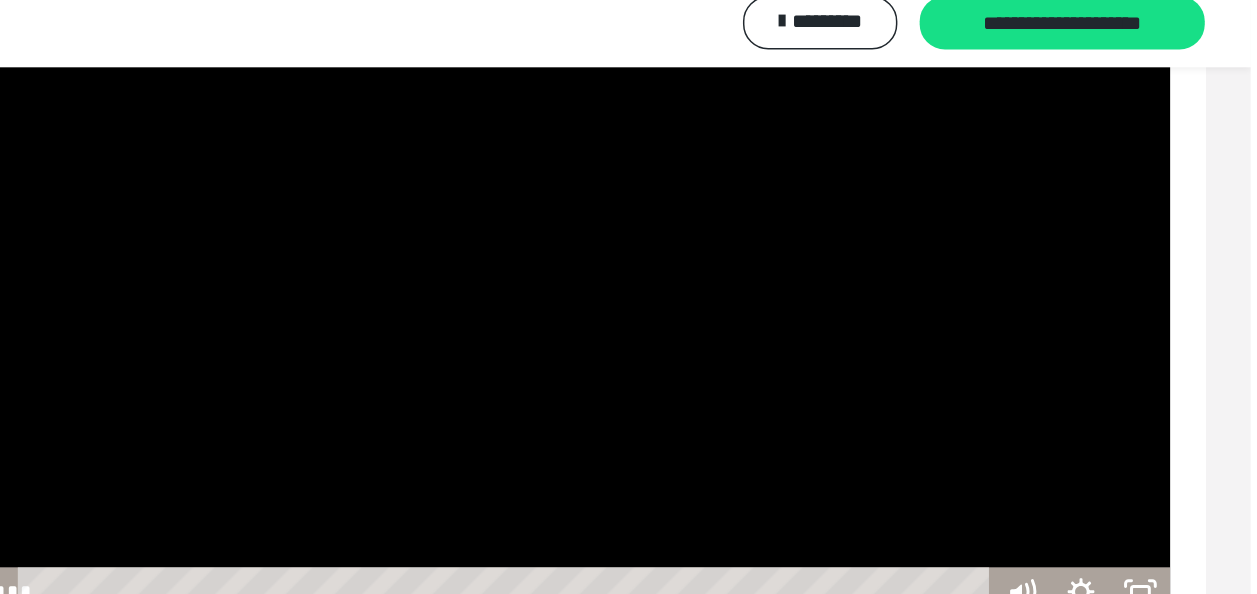 scroll, scrollTop: 346, scrollLeft: 0, axis: vertical 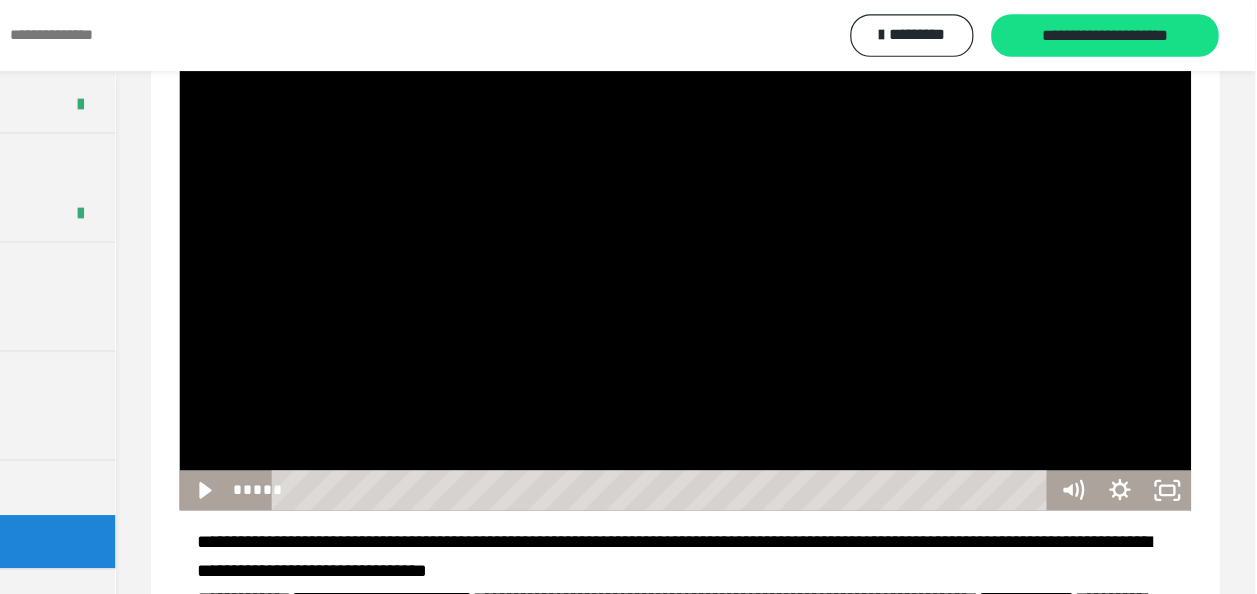 click at bounding box center (776, 191) 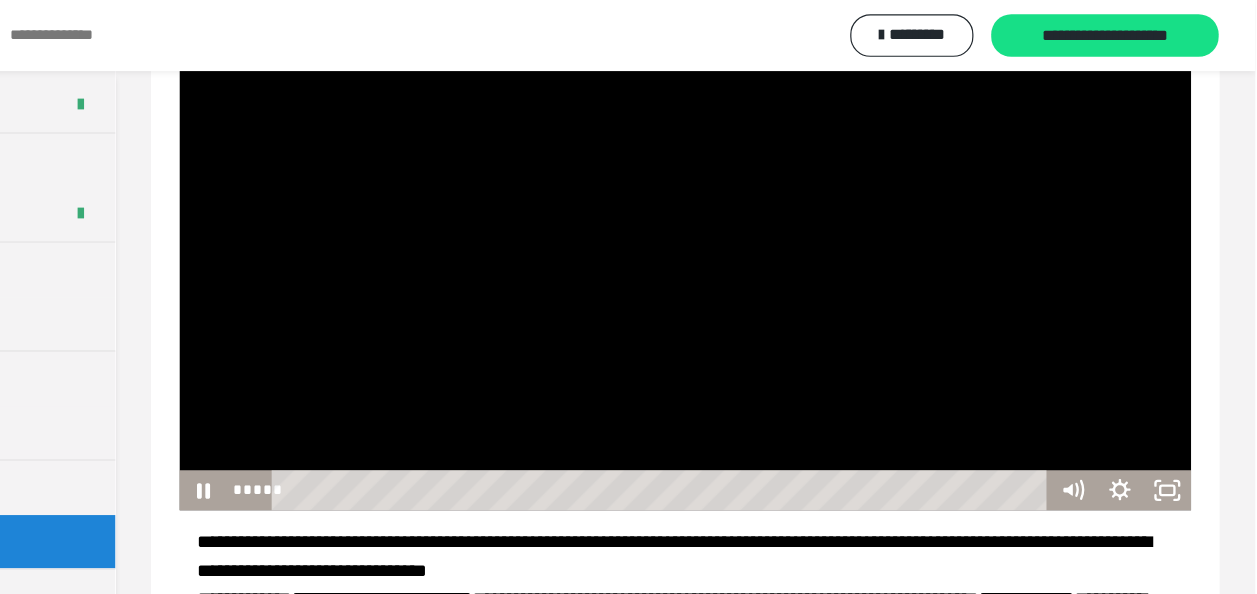 drag, startPoint x: 957, startPoint y: 321, endPoint x: 655, endPoint y: 373, distance: 306.44412 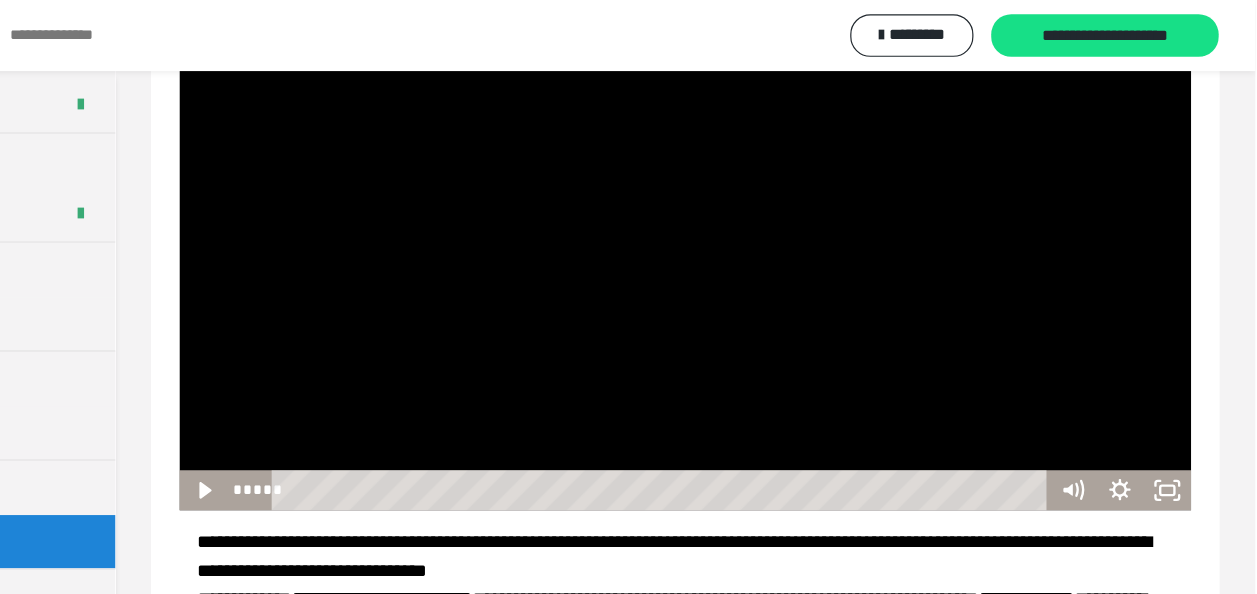 click at bounding box center (776, 191) 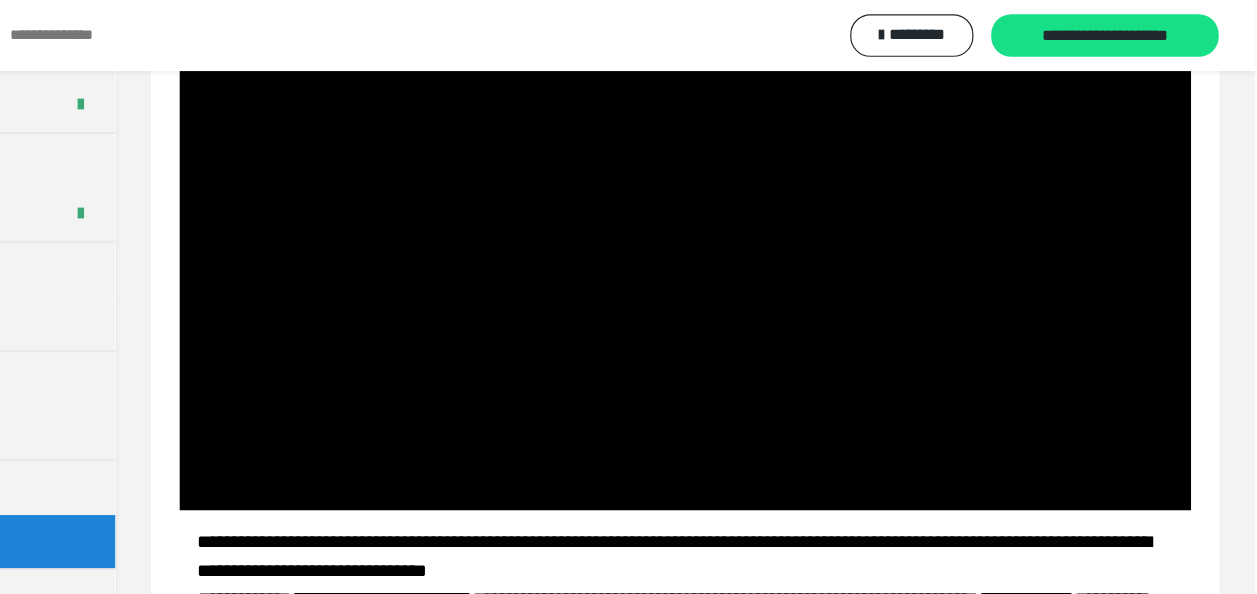click at bounding box center (776, 191) 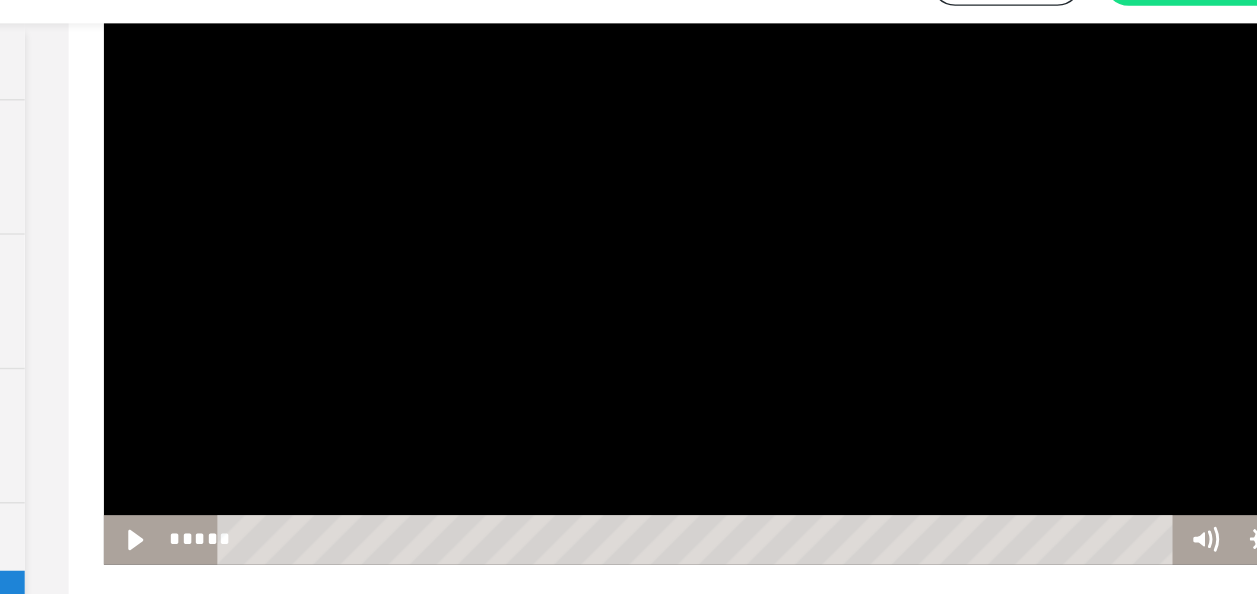 click at bounding box center [776, 191] 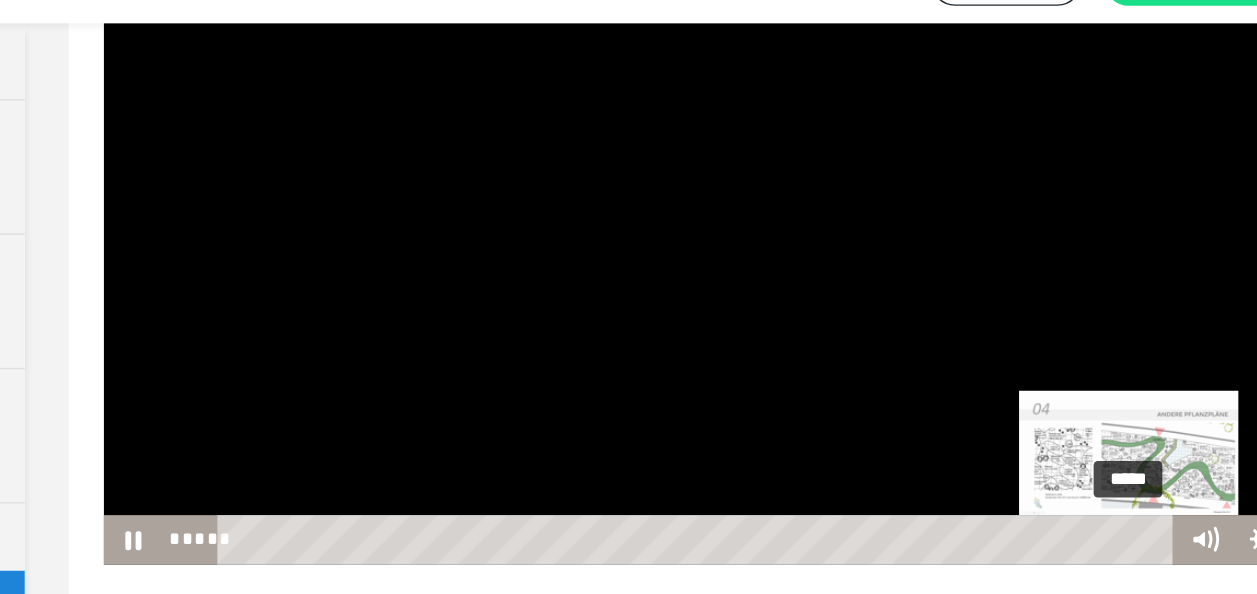 click on "*****" at bounding box center (757, 414) 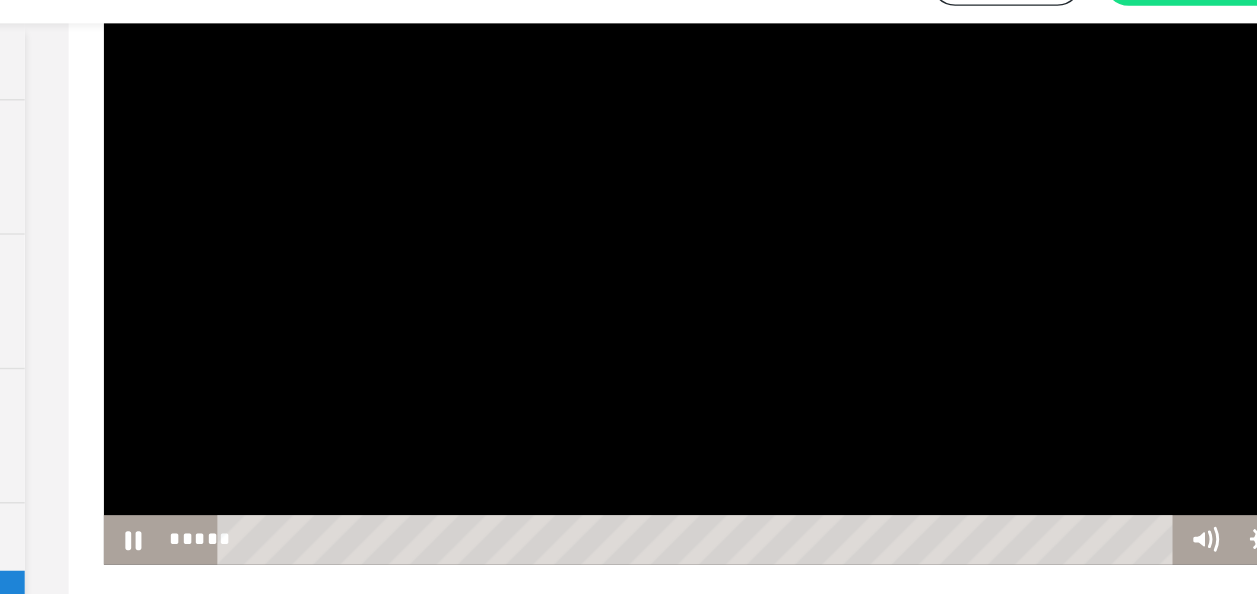 click at bounding box center [776, 191] 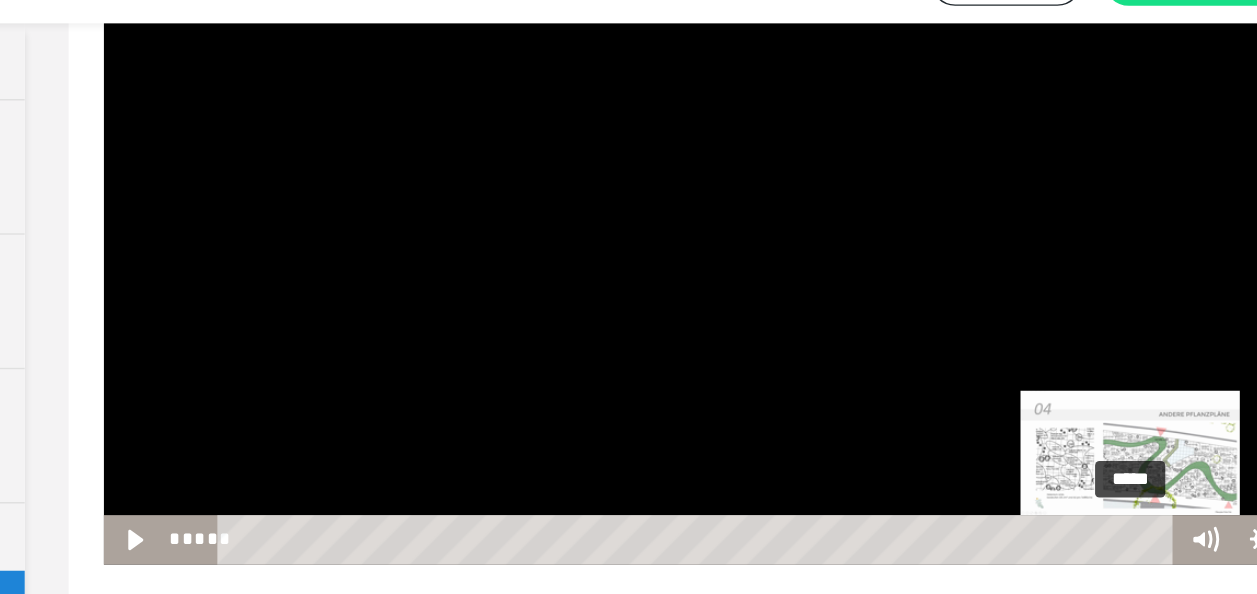 click on "*****" at bounding box center [757, 414] 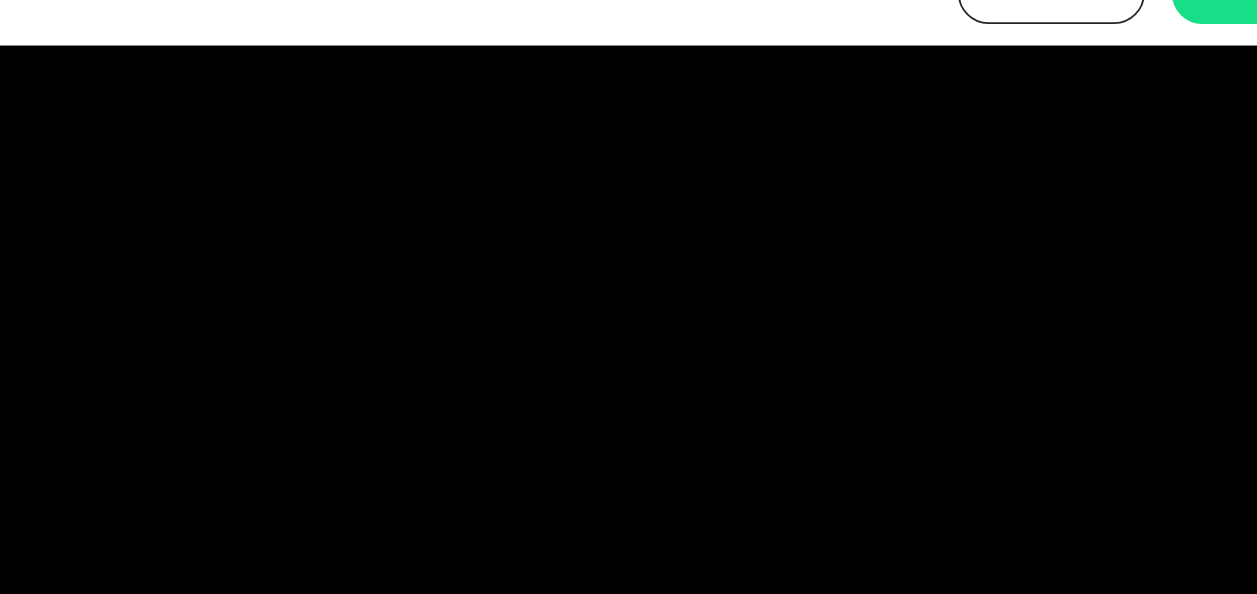 scroll, scrollTop: 346, scrollLeft: 0, axis: vertical 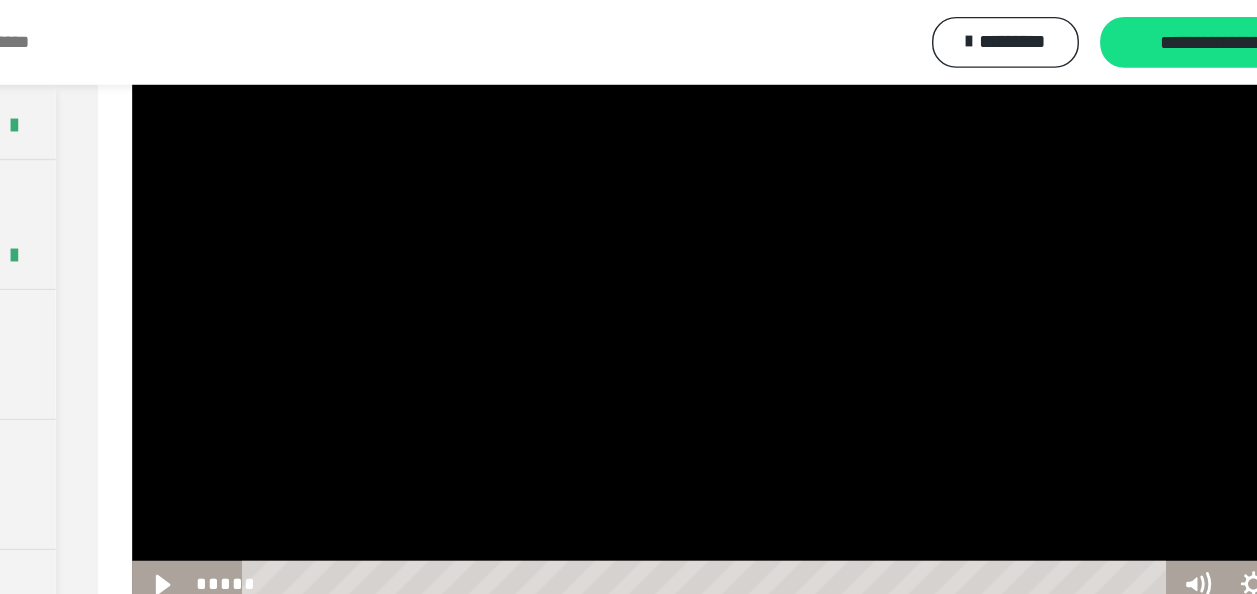 click at bounding box center (776, 191) 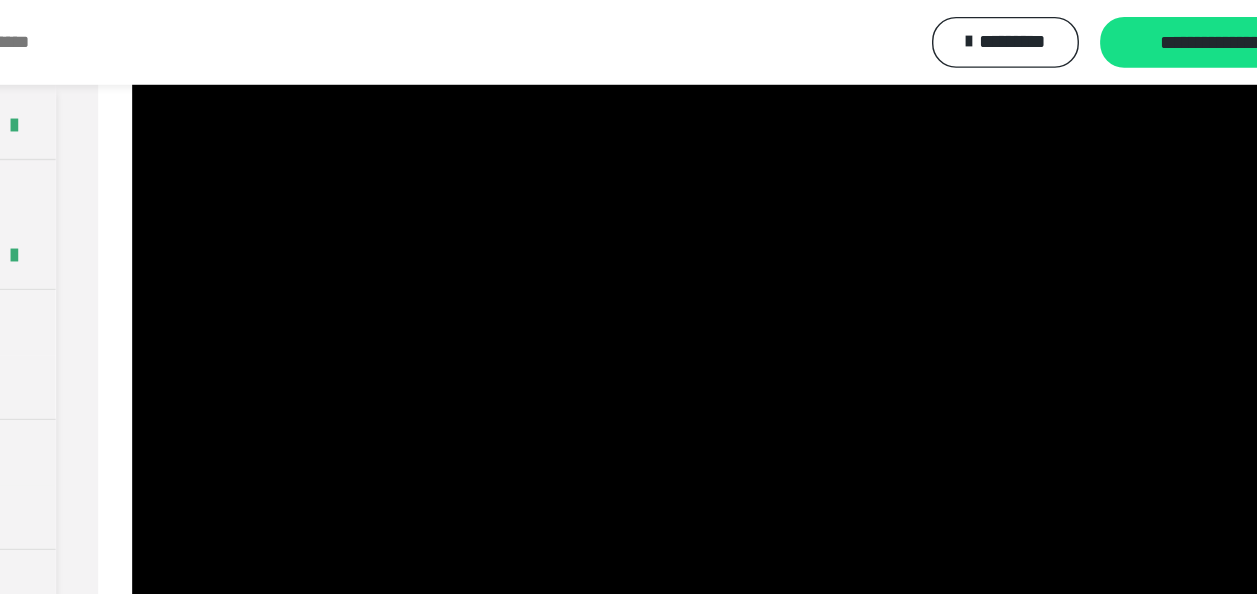 click at bounding box center [776, 191] 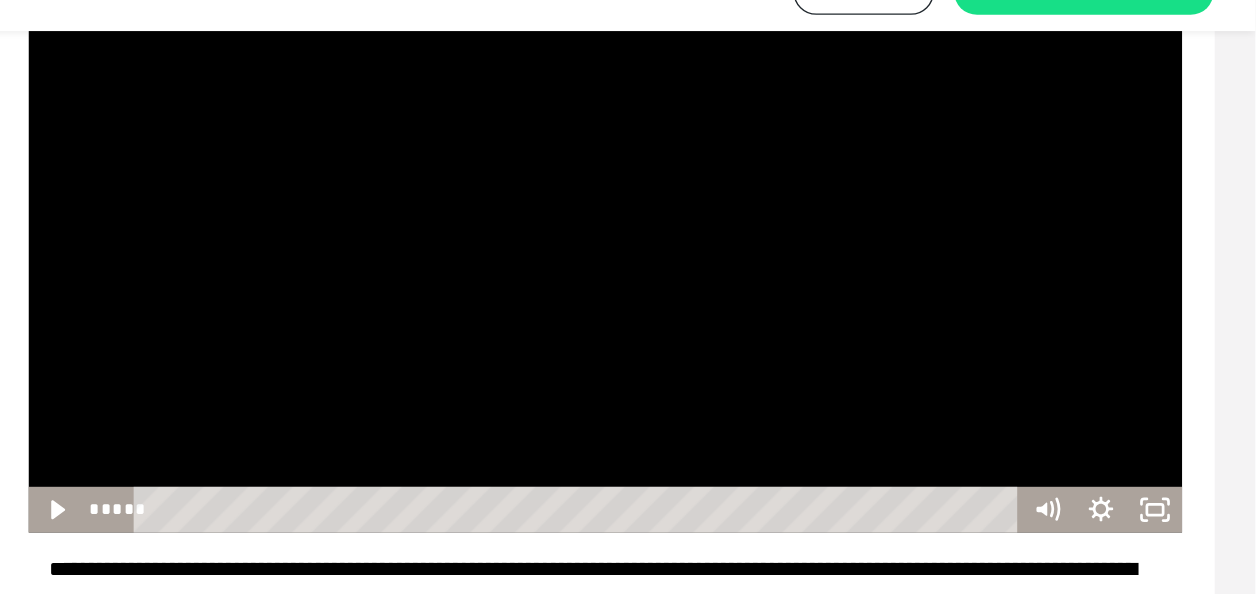 scroll, scrollTop: 346, scrollLeft: 0, axis: vertical 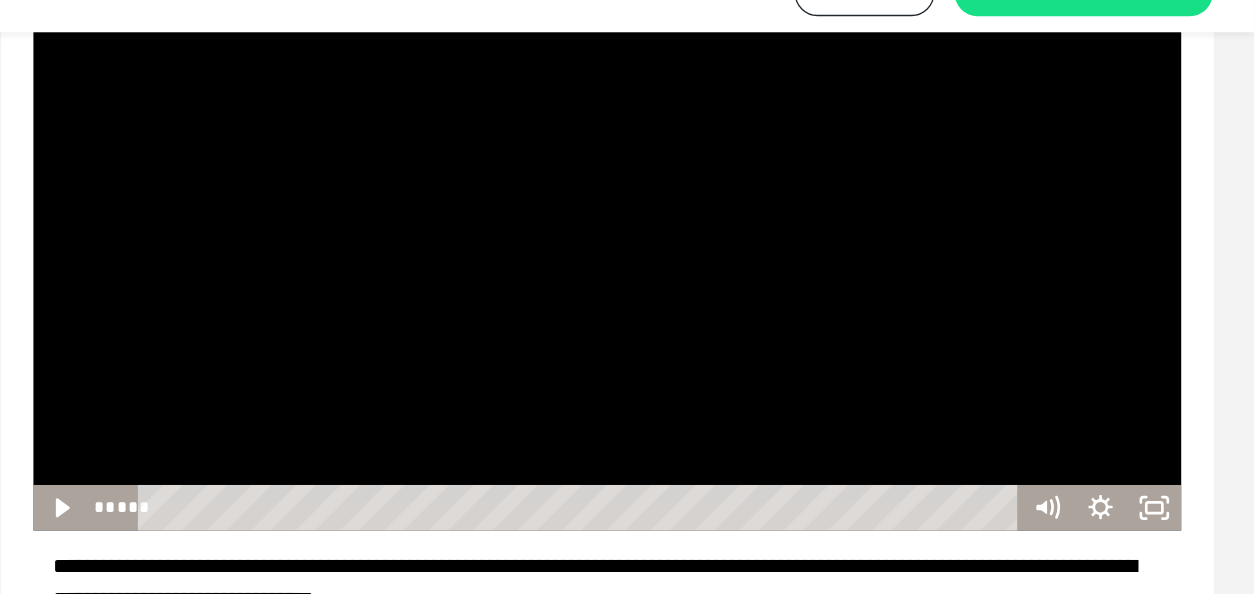 click at bounding box center [776, 191] 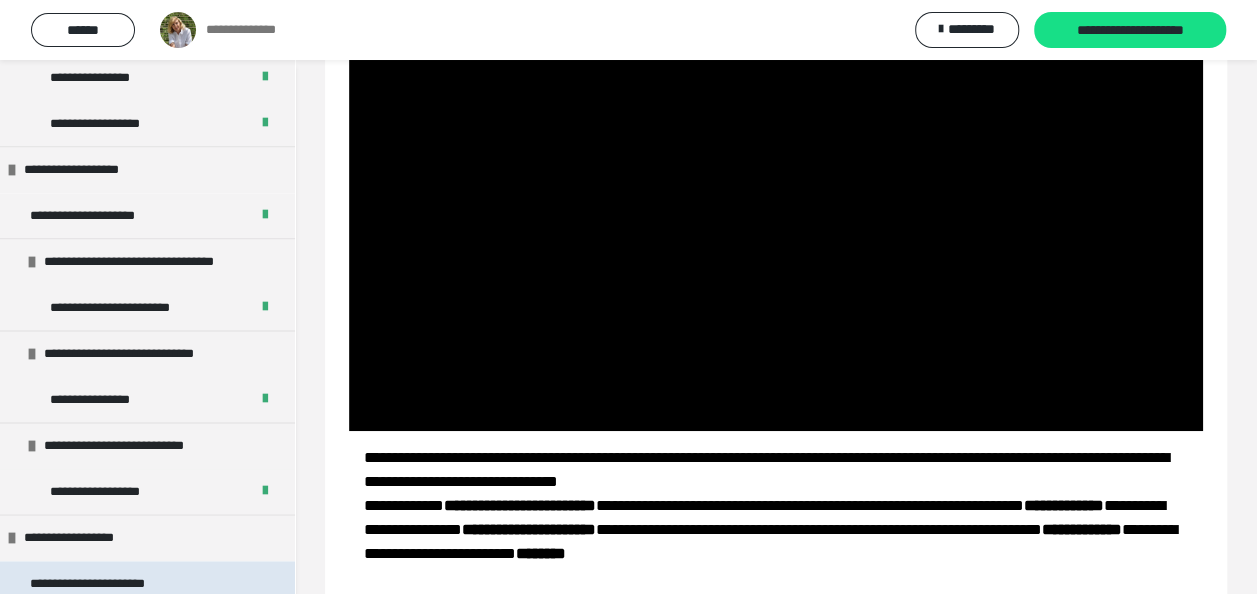 scroll, scrollTop: 1150, scrollLeft: 0, axis: vertical 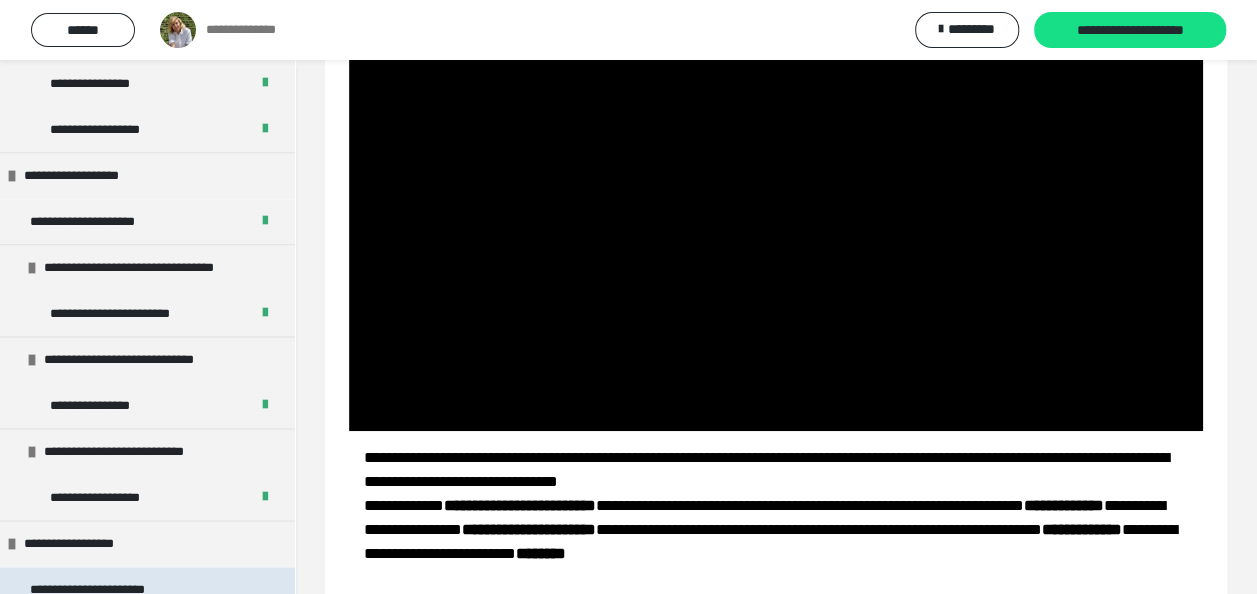 click on "**********" at bounding box center (150, 268) 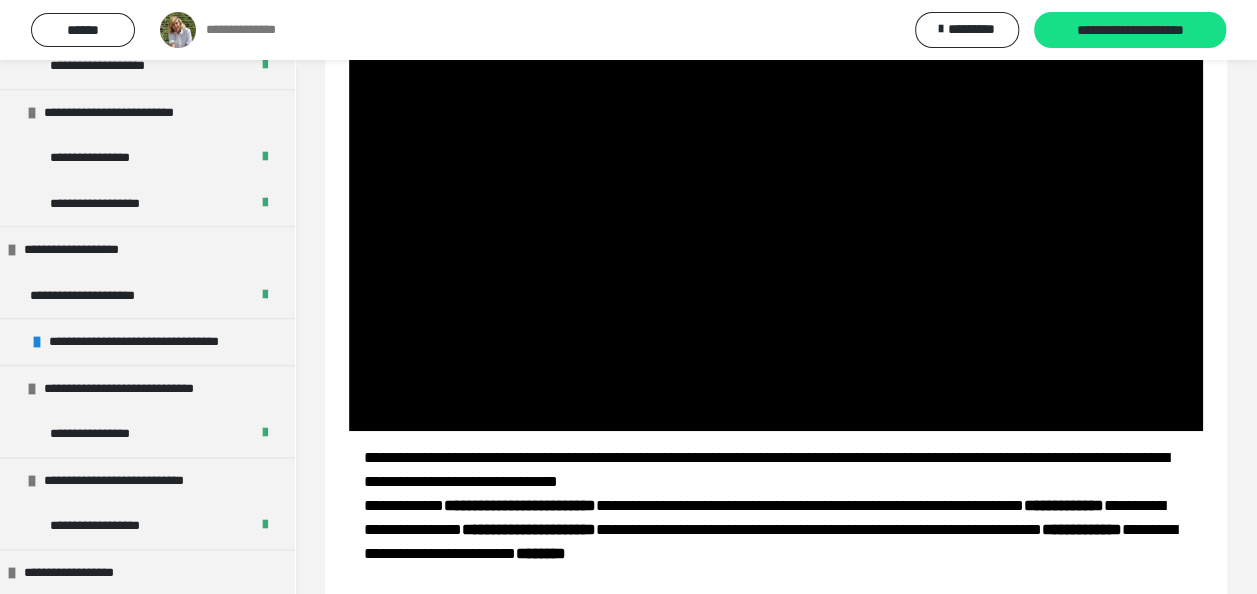 scroll, scrollTop: 1068, scrollLeft: 0, axis: vertical 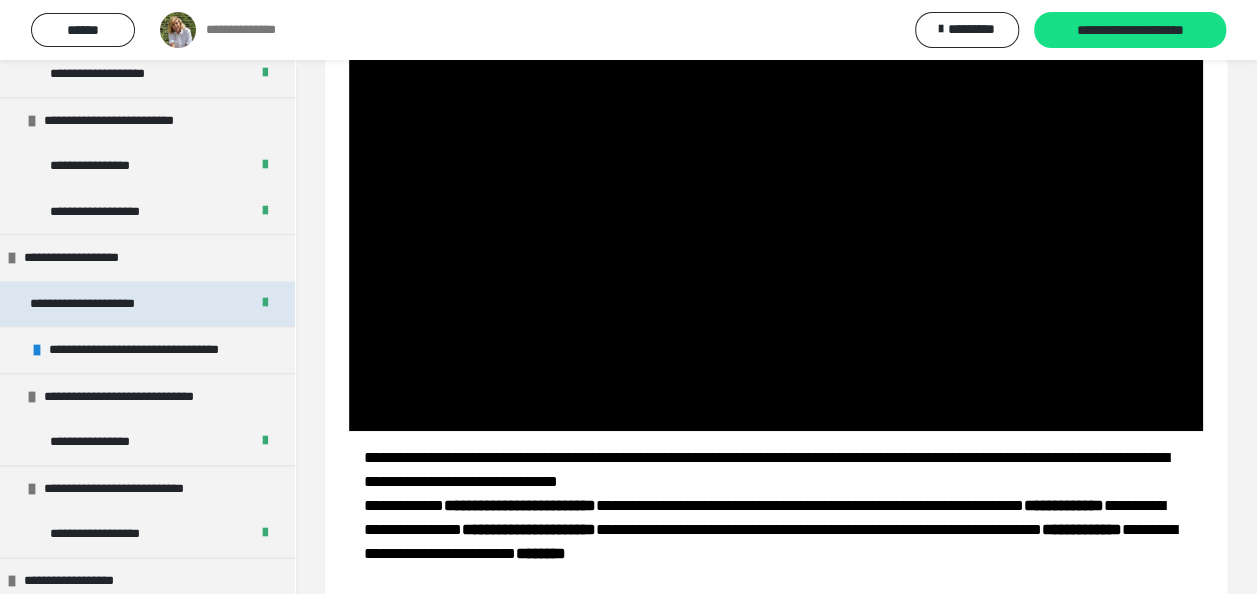 click on "**********" at bounding box center (96, 304) 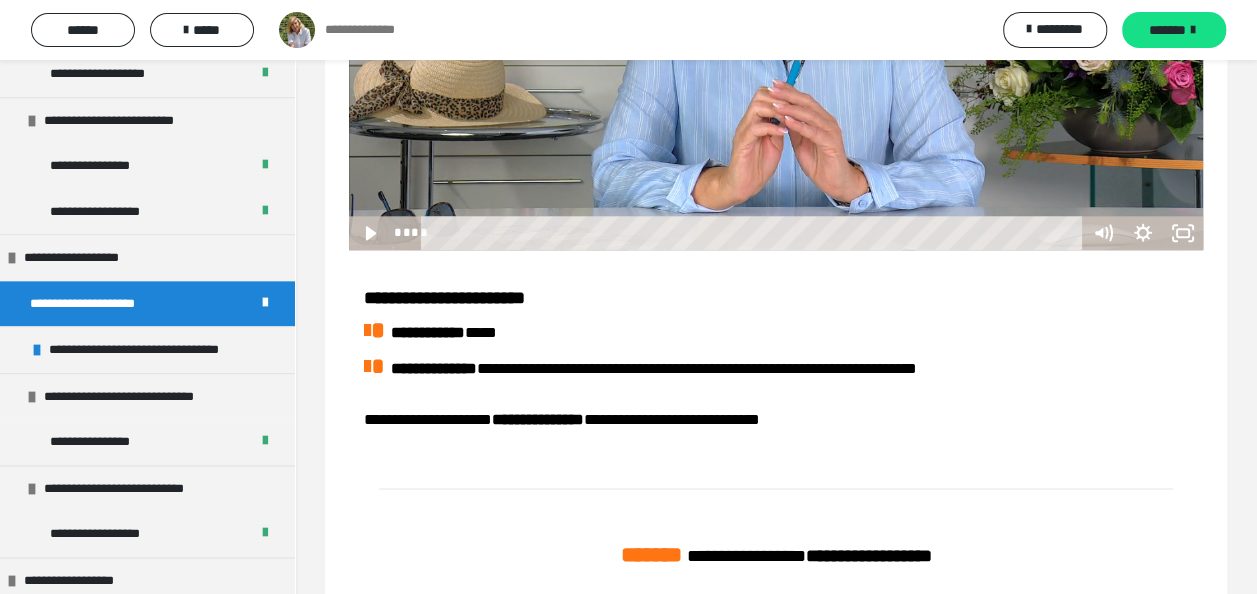 scroll, scrollTop: 1097, scrollLeft: 0, axis: vertical 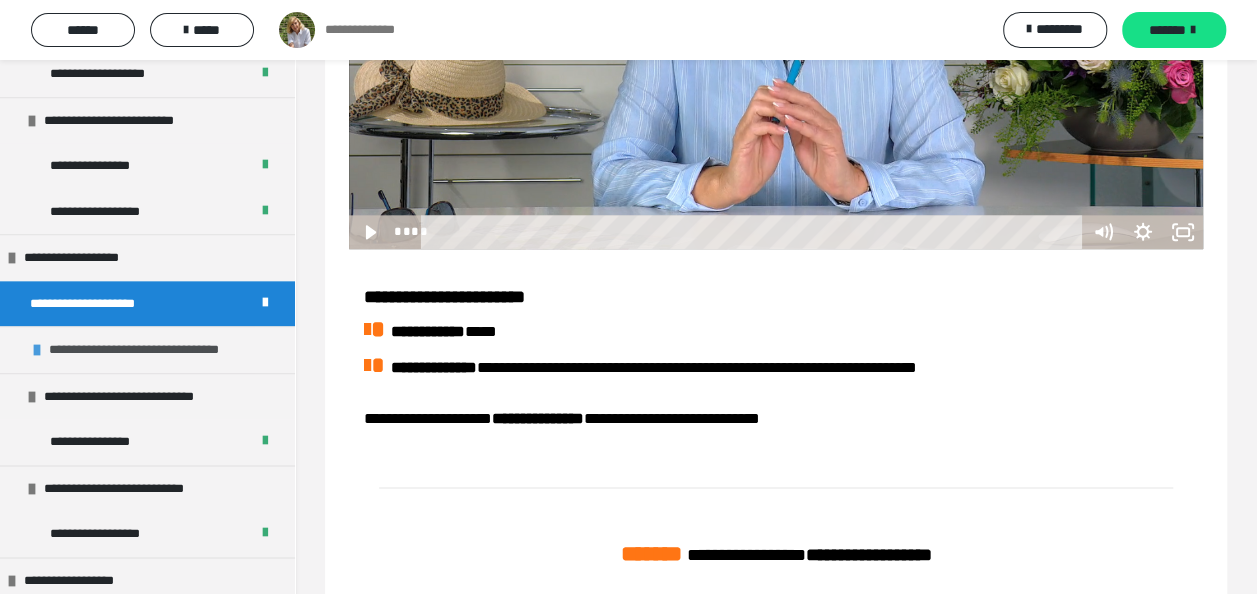click on "**********" at bounding box center (155, 350) 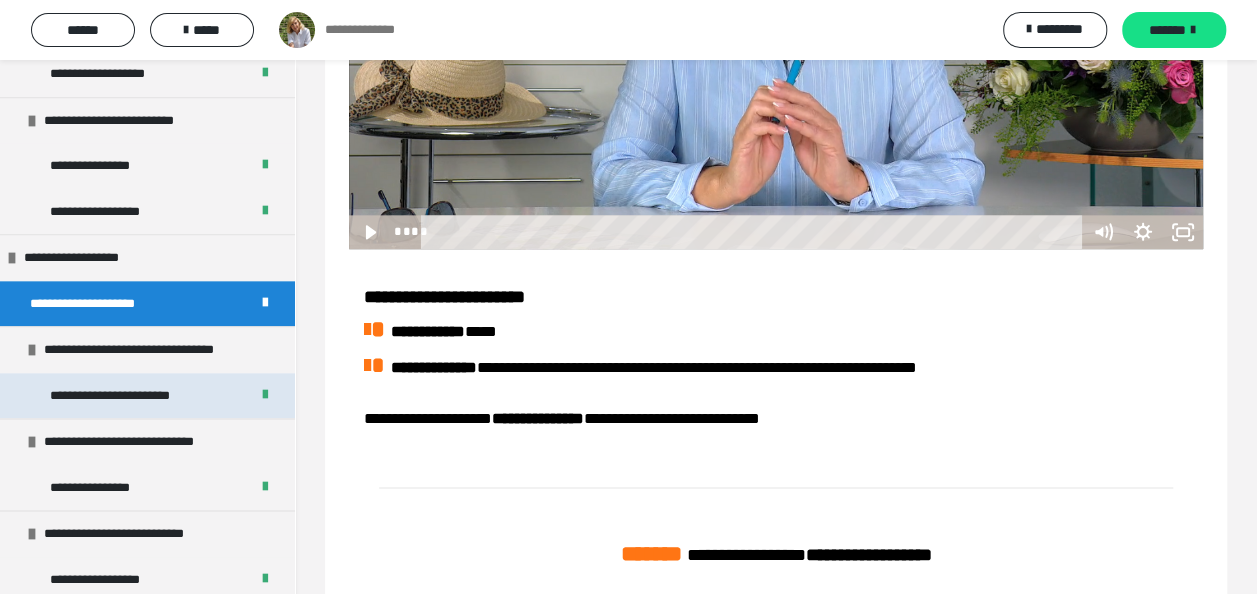 click on "**********" at bounding box center (132, 396) 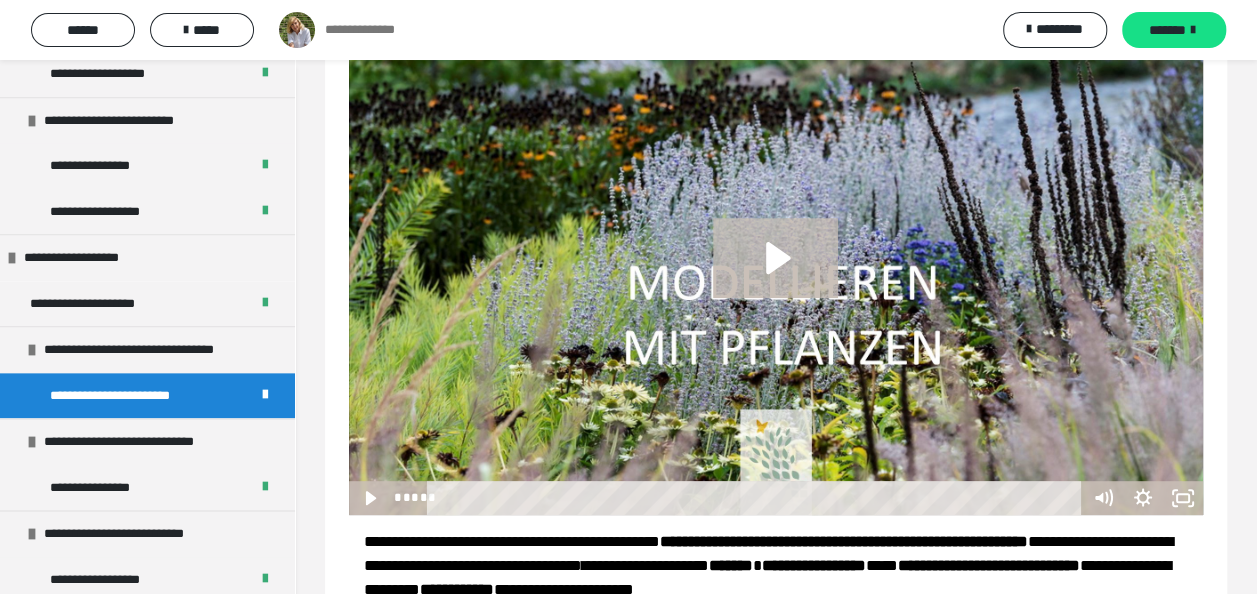scroll, scrollTop: 261, scrollLeft: 0, axis: vertical 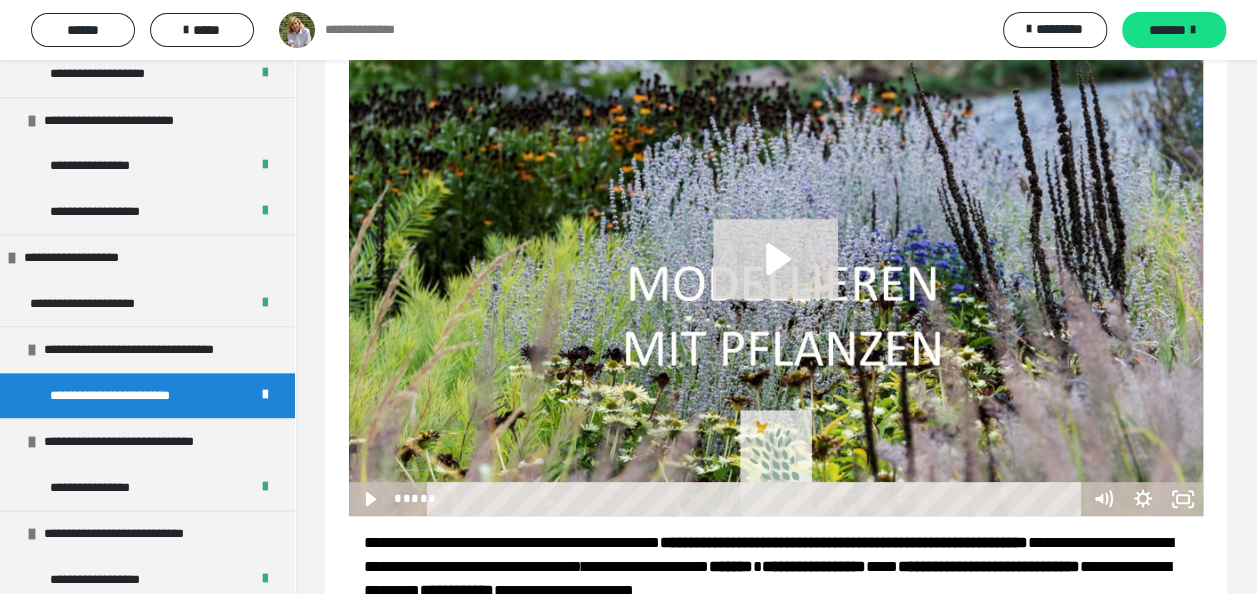 click 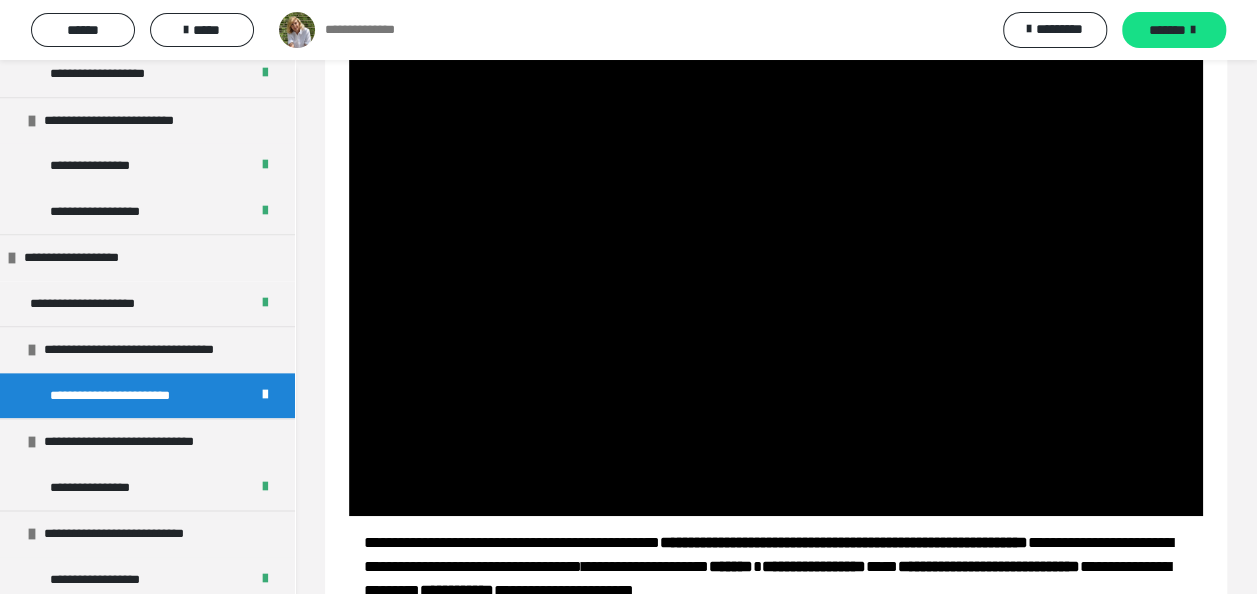 click at bounding box center [776, 276] 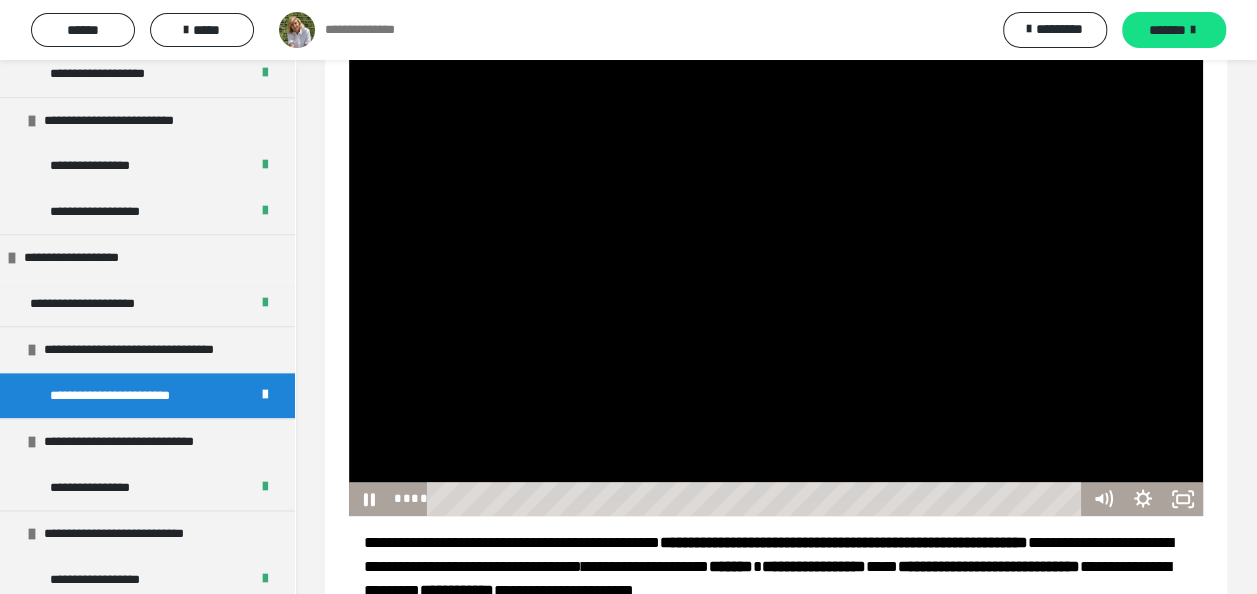 click at bounding box center [776, 276] 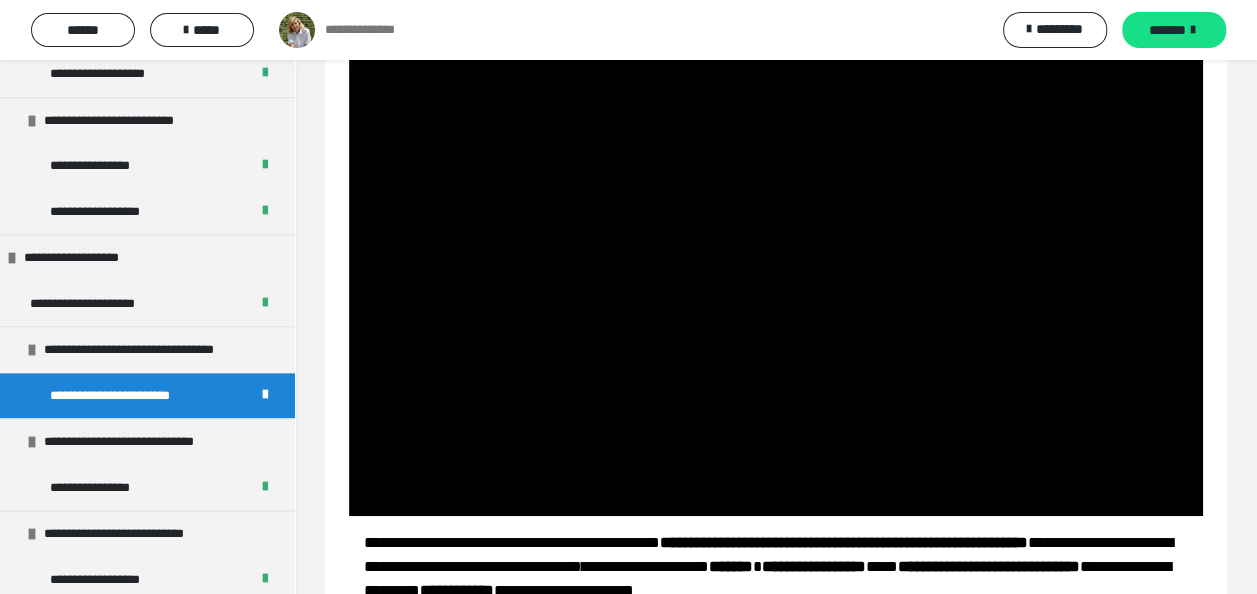 click at bounding box center (776, 276) 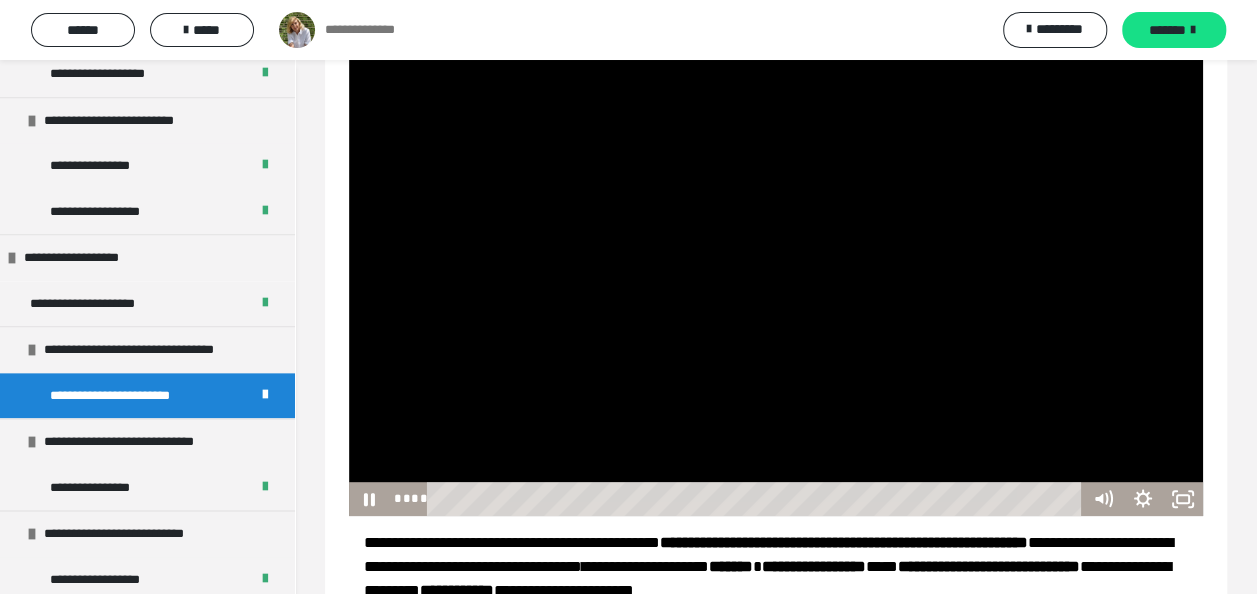 click at bounding box center [776, 276] 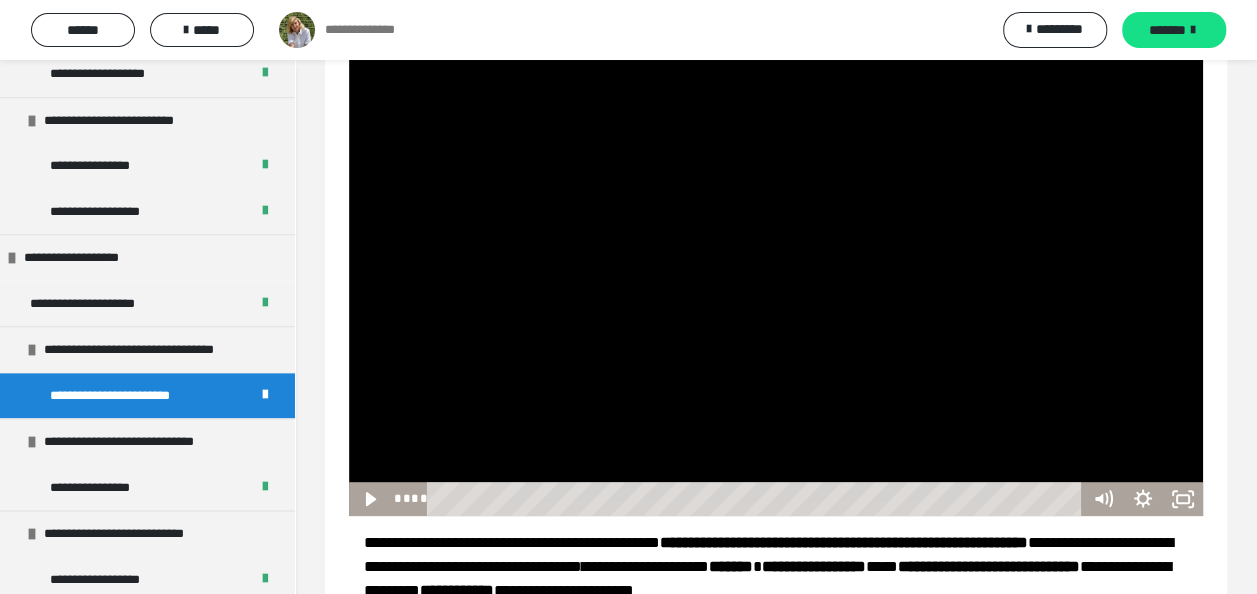 click at bounding box center (776, 276) 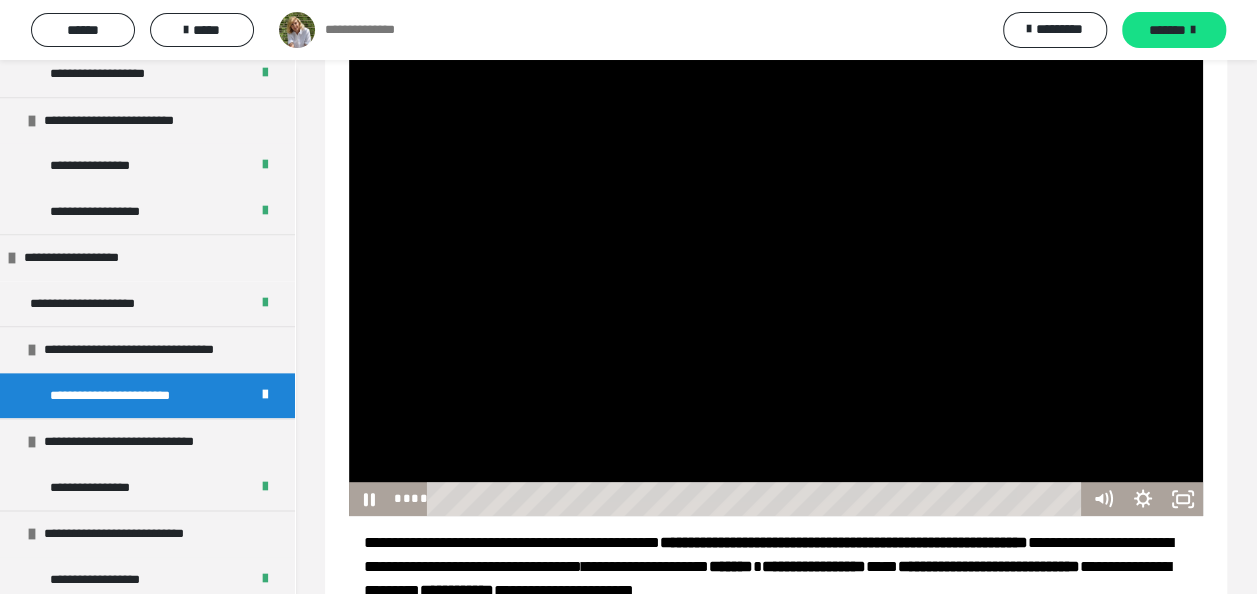 click at bounding box center [776, 276] 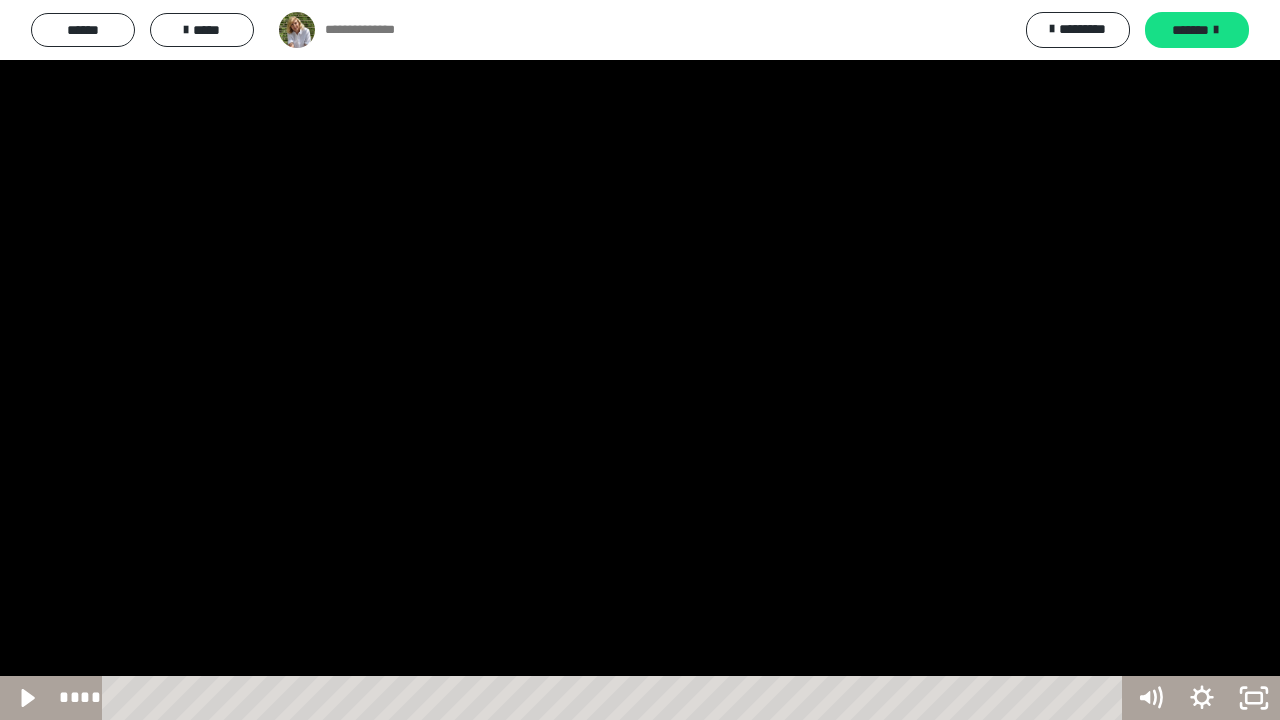 click at bounding box center (640, 360) 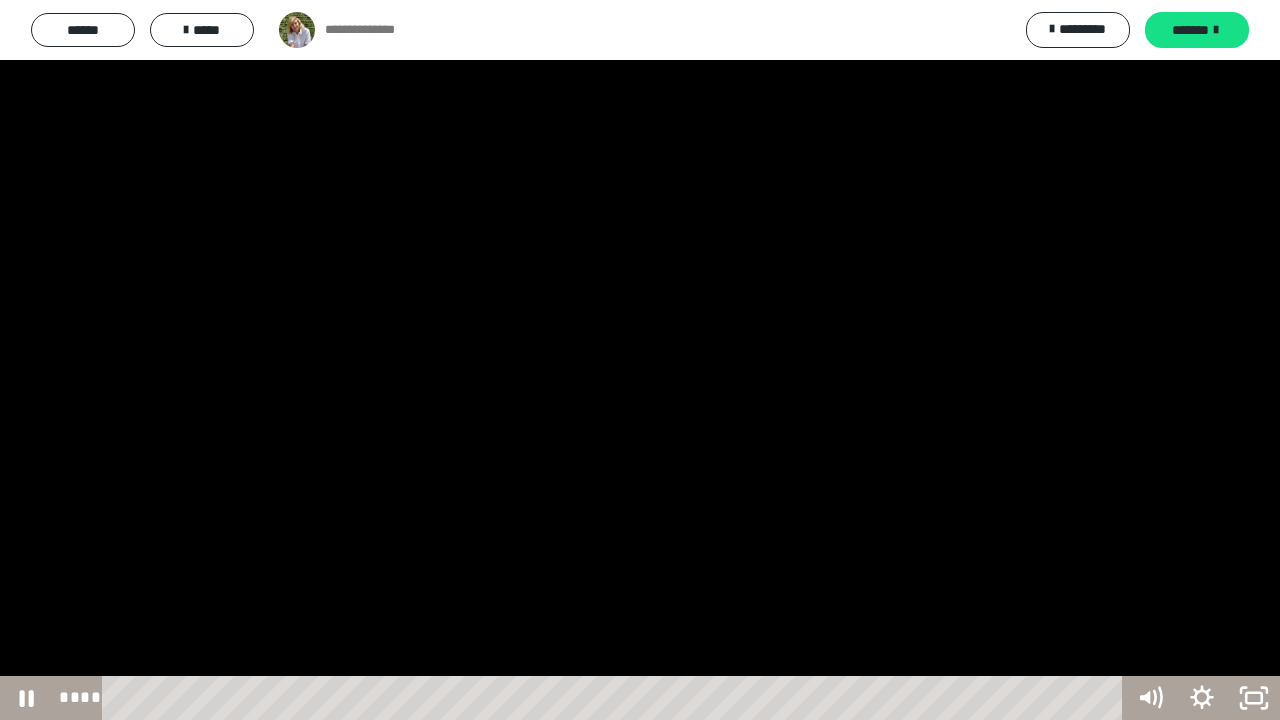click at bounding box center [640, 360] 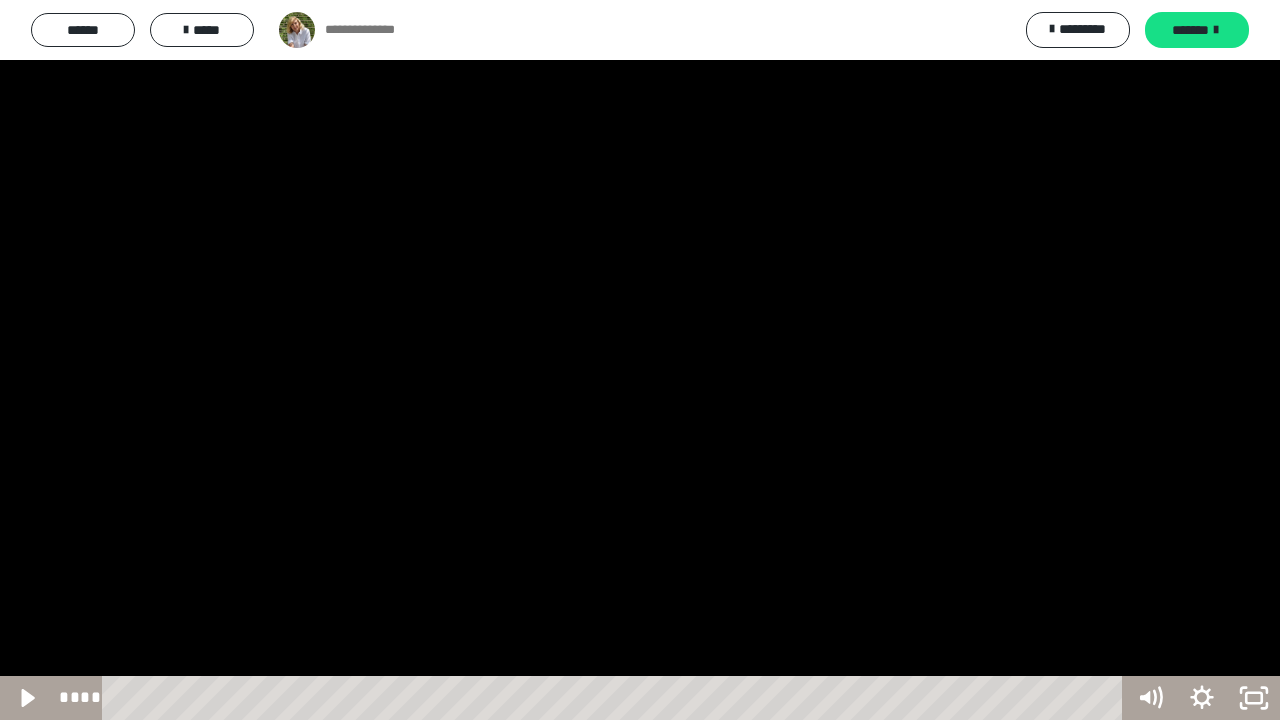 click at bounding box center [640, 360] 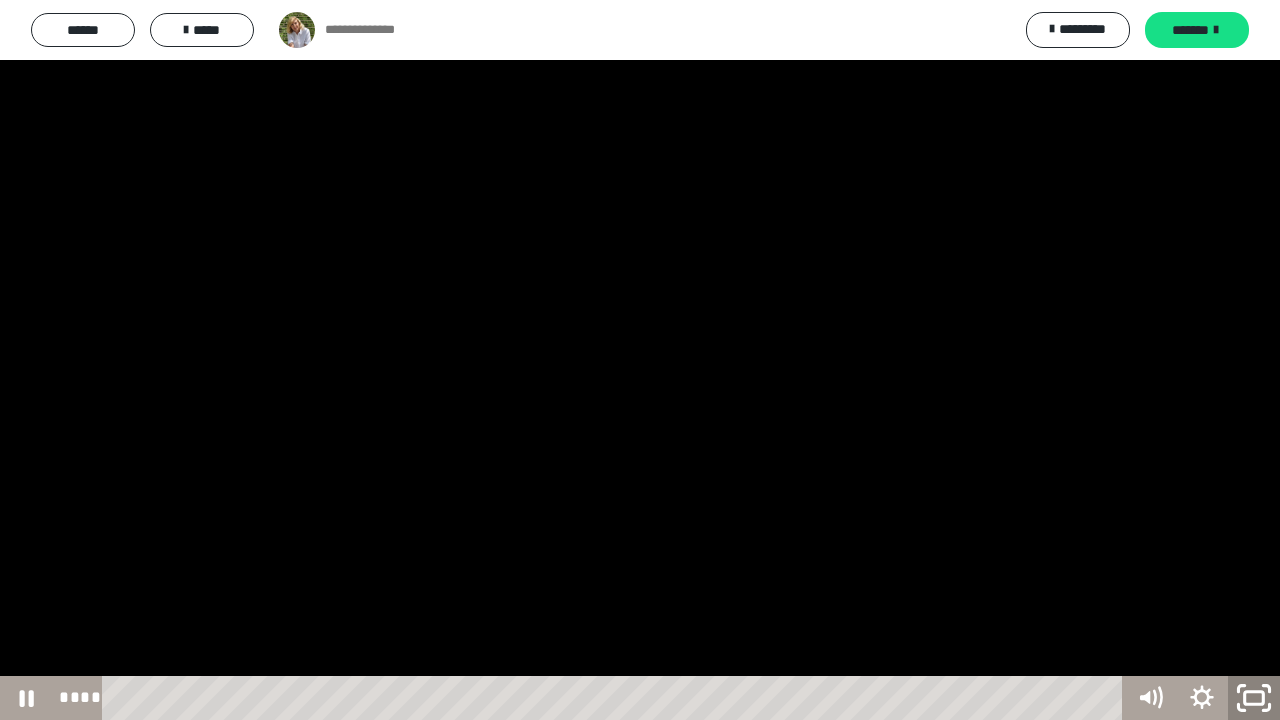 click 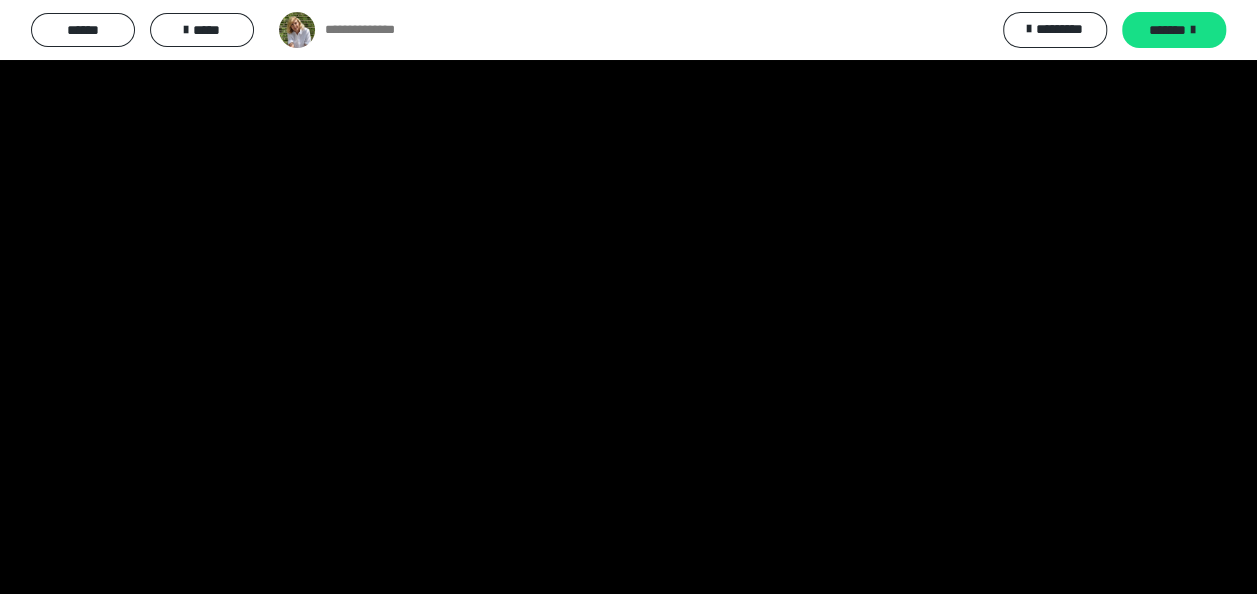 scroll, scrollTop: 400, scrollLeft: 0, axis: vertical 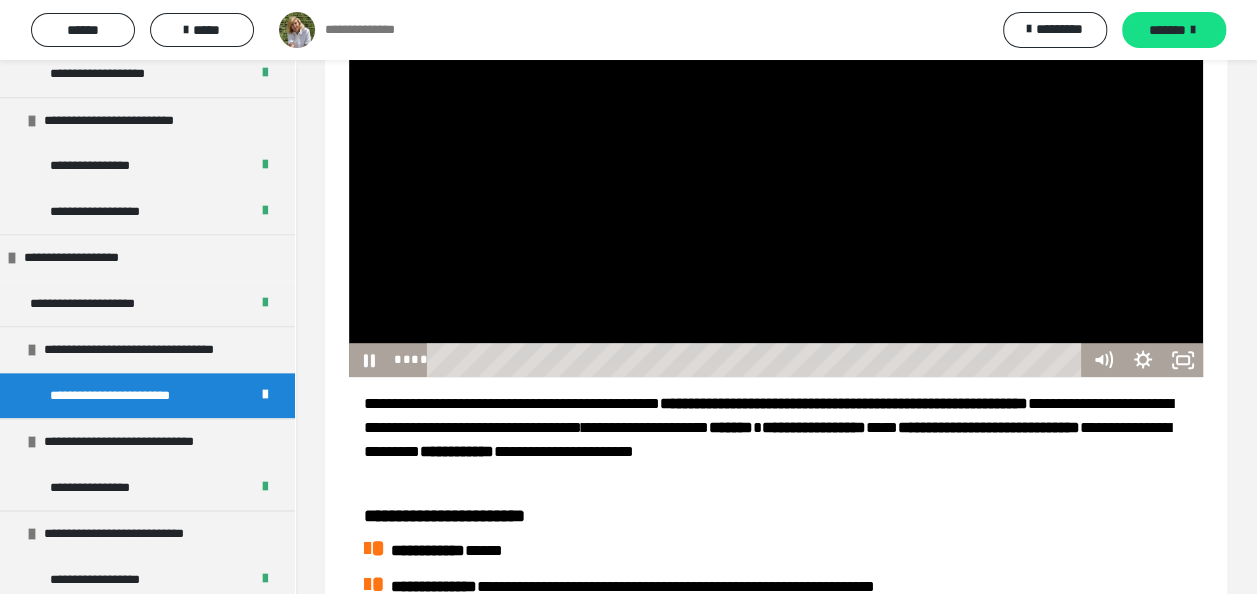 click at bounding box center [776, 137] 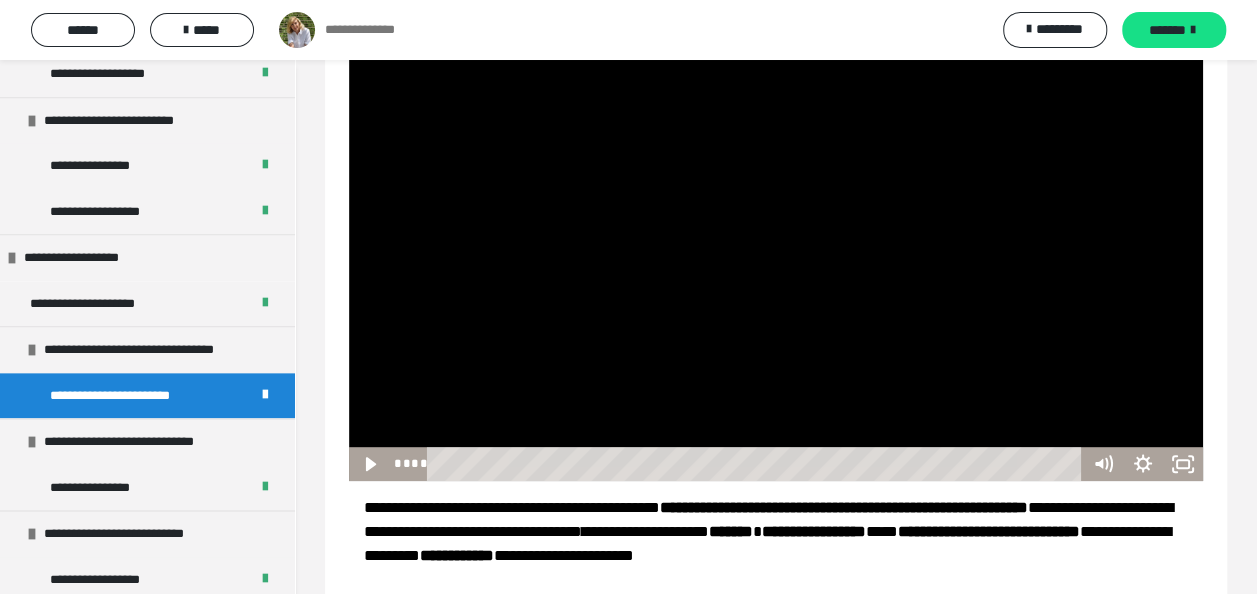 scroll, scrollTop: 292, scrollLeft: 0, axis: vertical 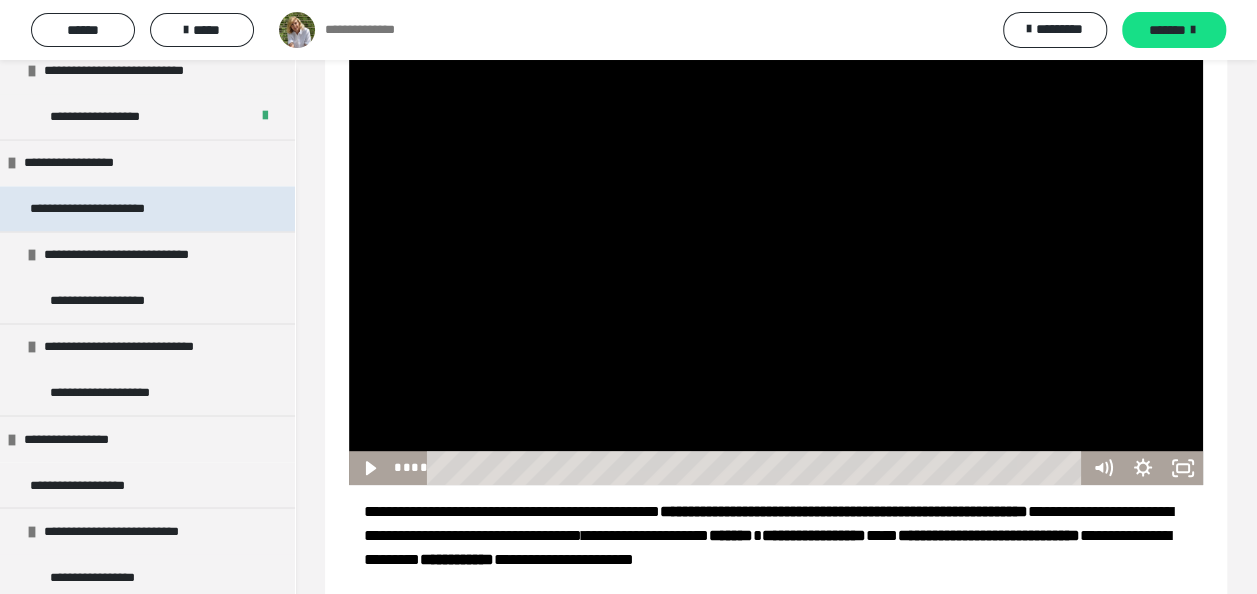 click on "**********" at bounding box center [111, 209] 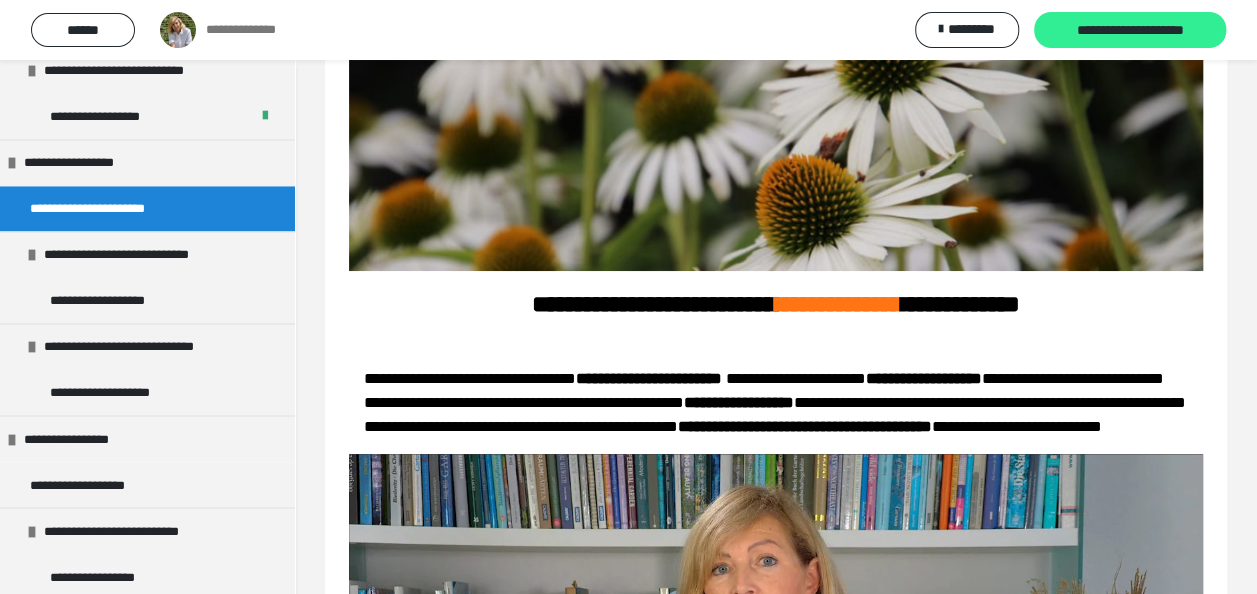 click on "**********" at bounding box center (1130, 31) 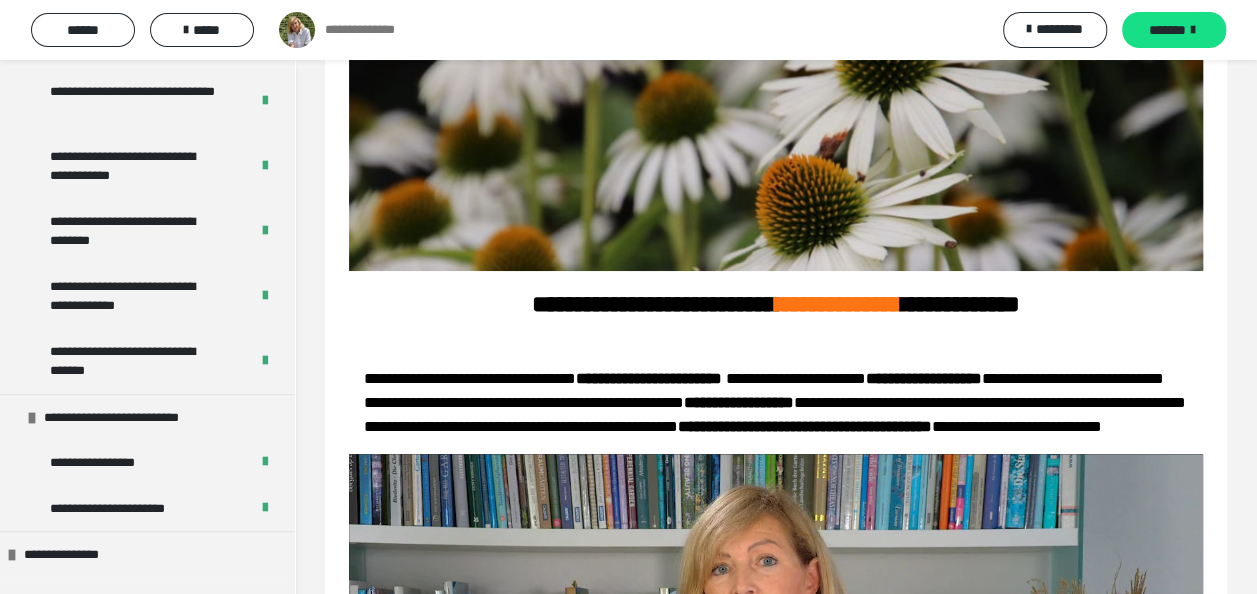 scroll, scrollTop: 0, scrollLeft: 0, axis: both 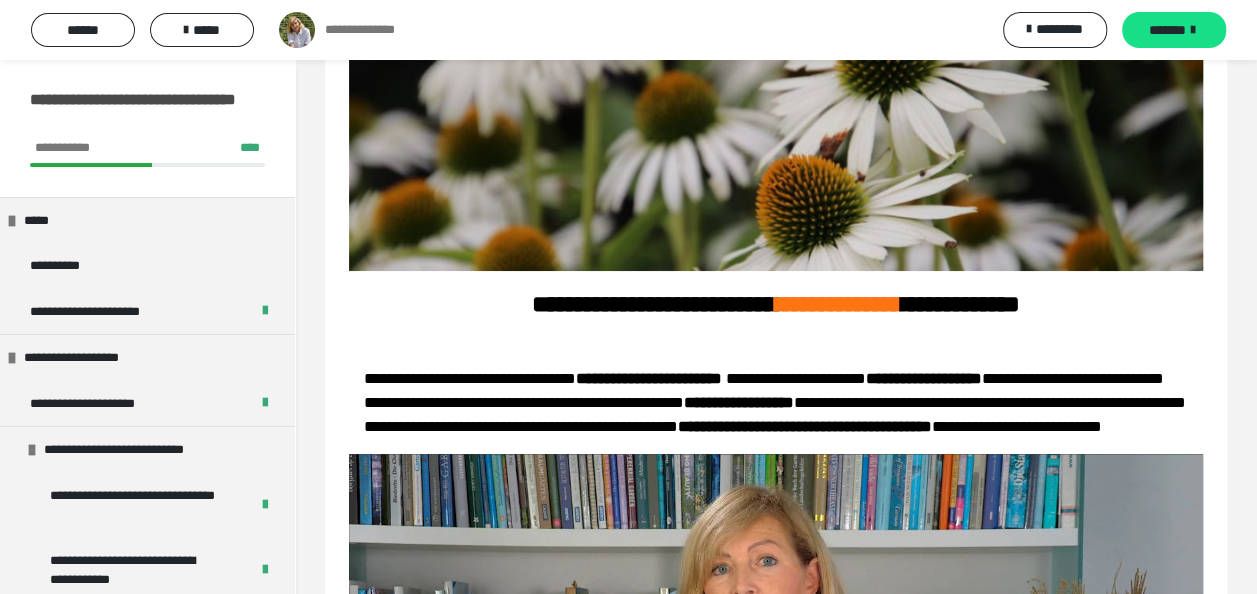 click on "**********" at bounding box center (628, 577) 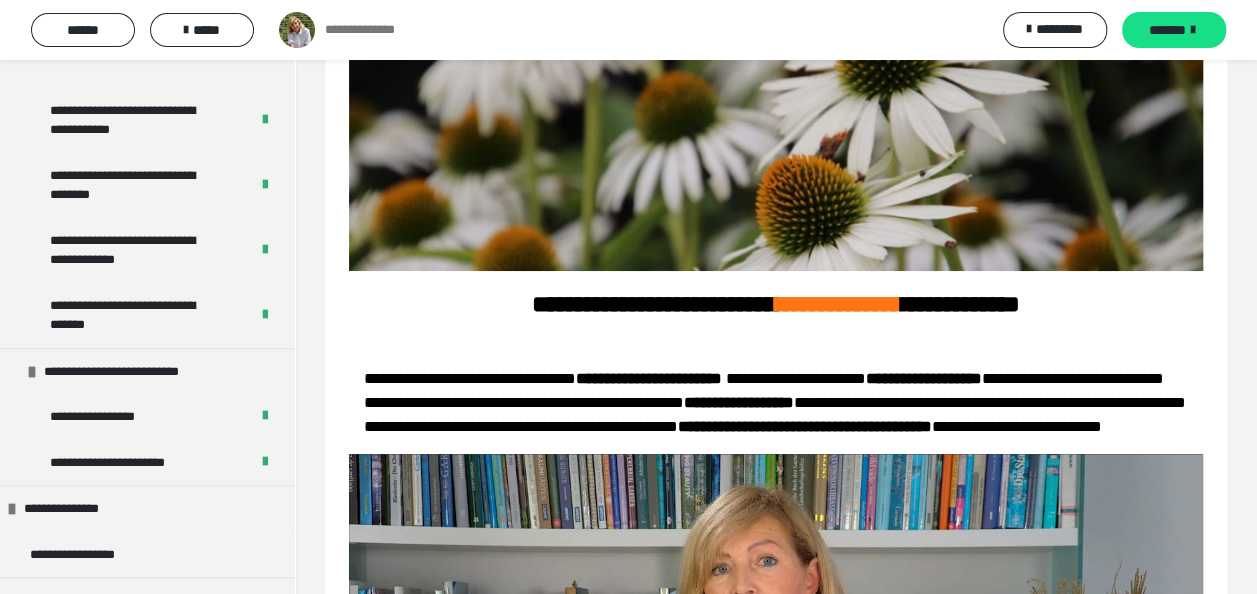 scroll, scrollTop: 0, scrollLeft: 0, axis: both 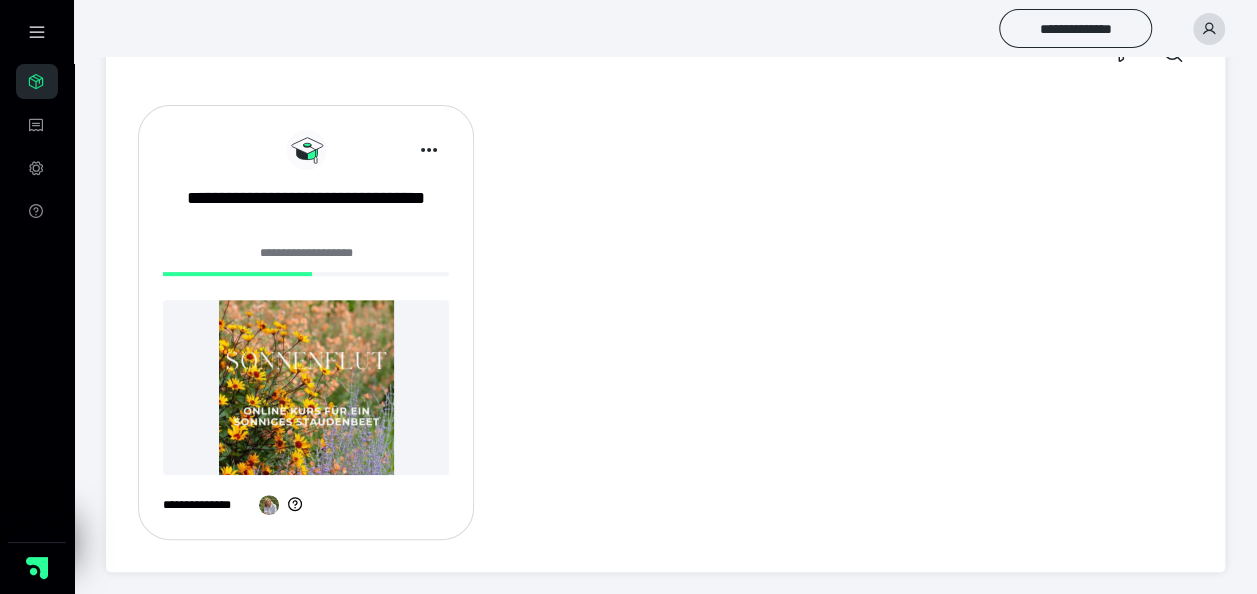 click on "**********" at bounding box center [665, 220] 